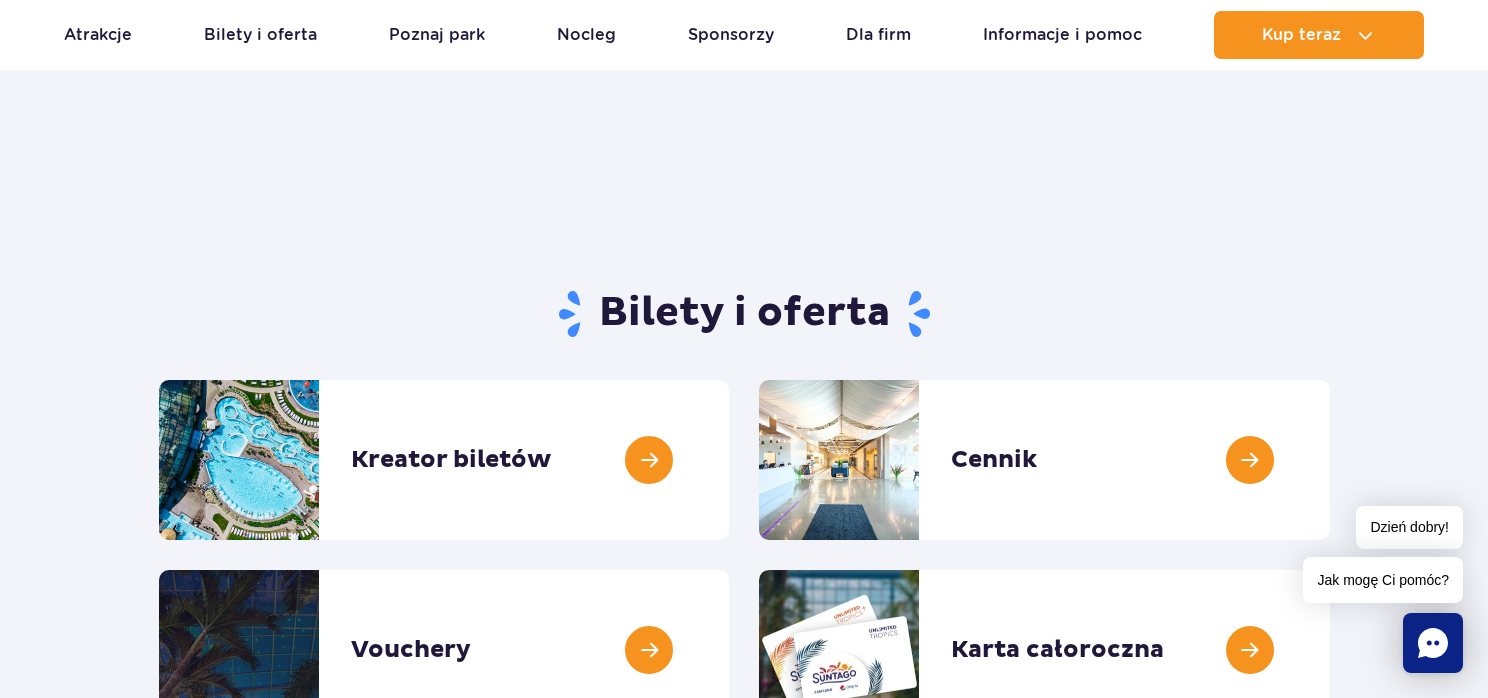 scroll, scrollTop: 157, scrollLeft: 0, axis: vertical 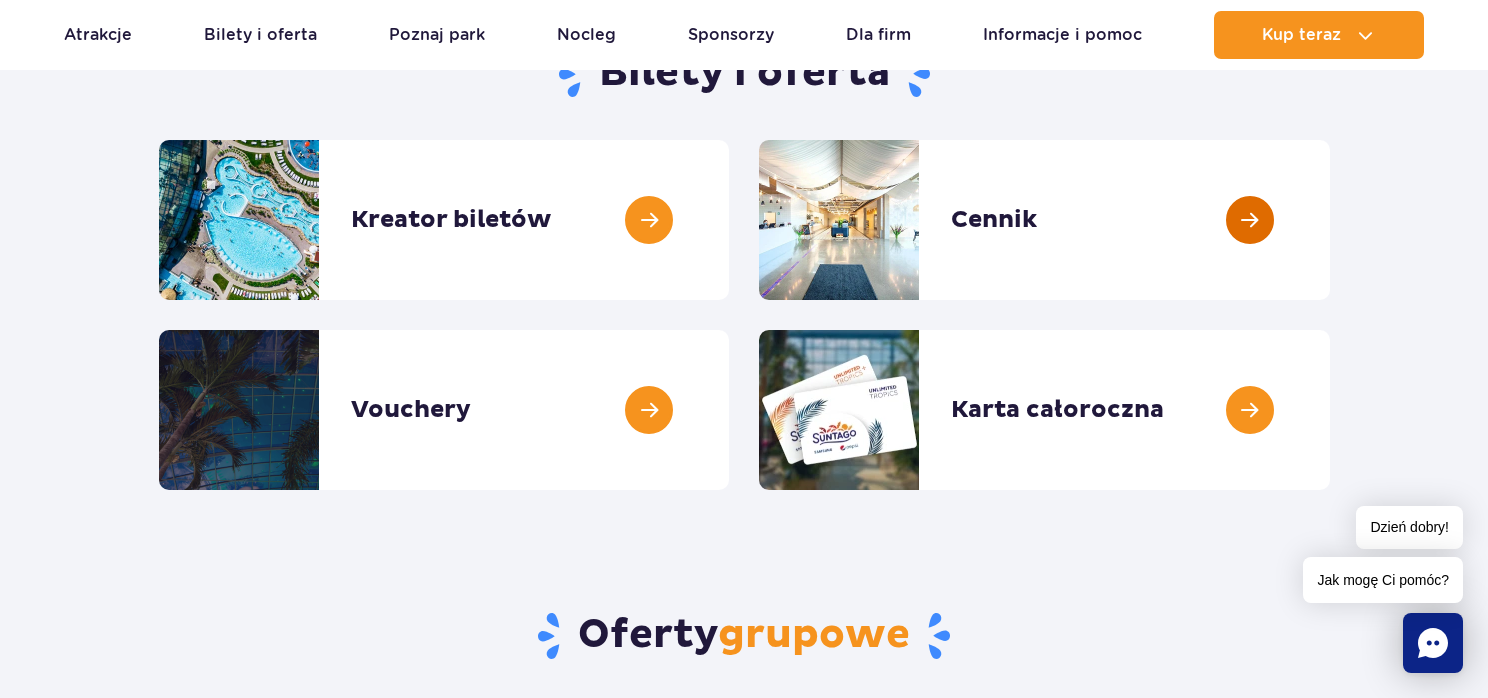 click at bounding box center [1330, 220] 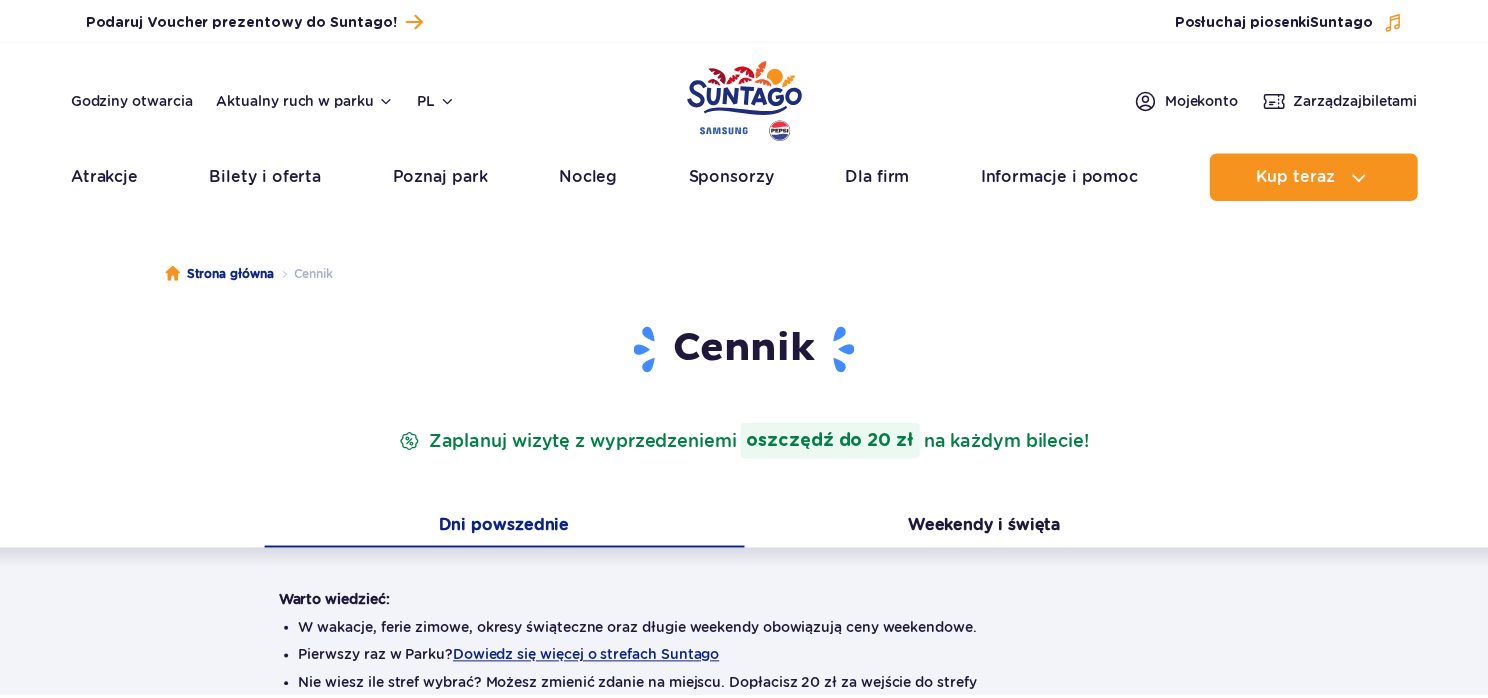 scroll, scrollTop: 0, scrollLeft: 0, axis: both 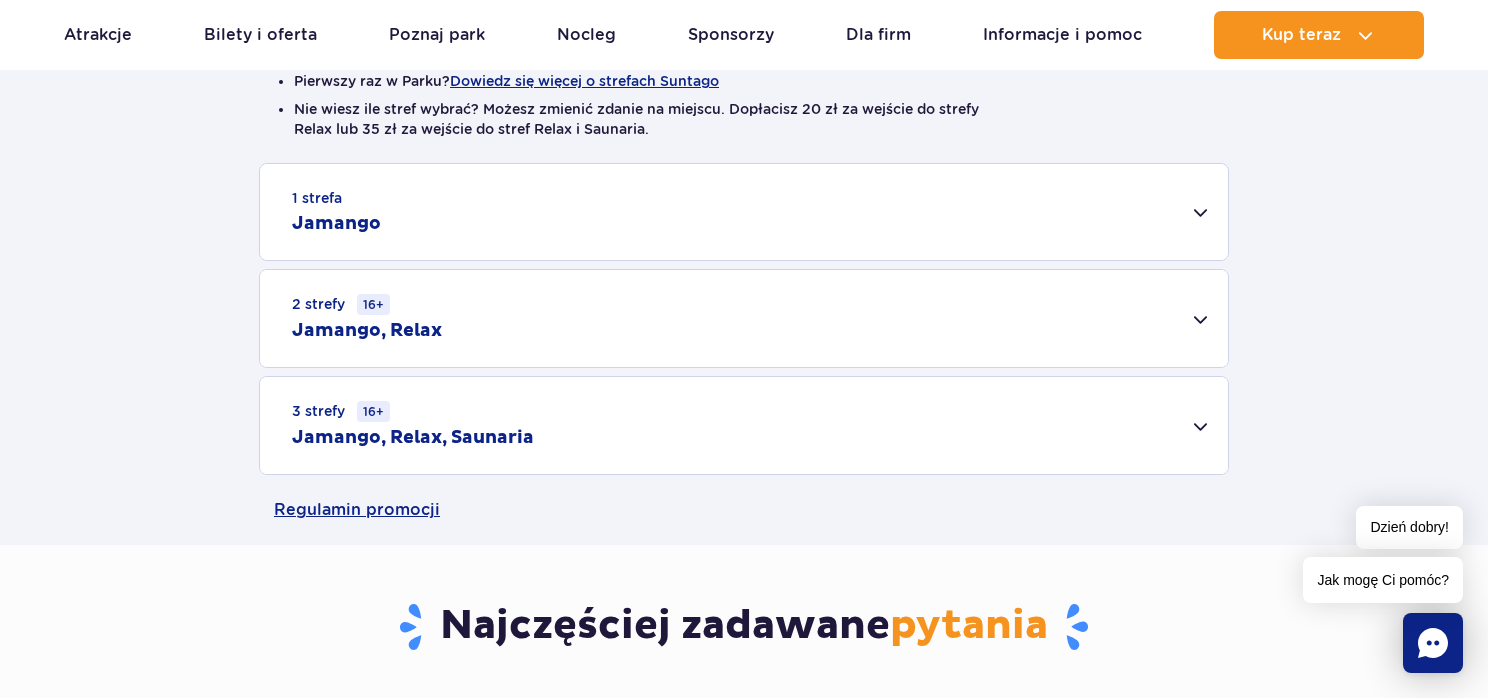 click on "1 strefa
Jamango" at bounding box center [744, 212] 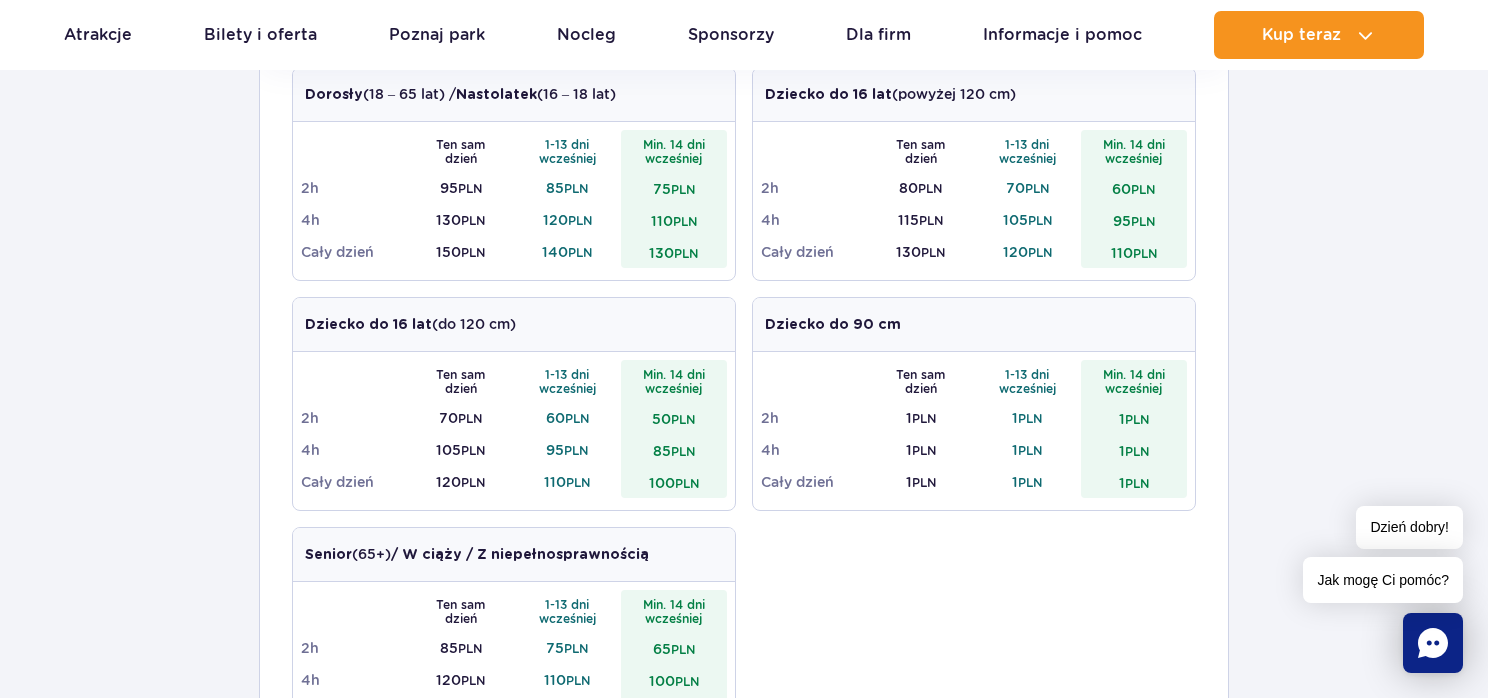 scroll, scrollTop: 782, scrollLeft: 0, axis: vertical 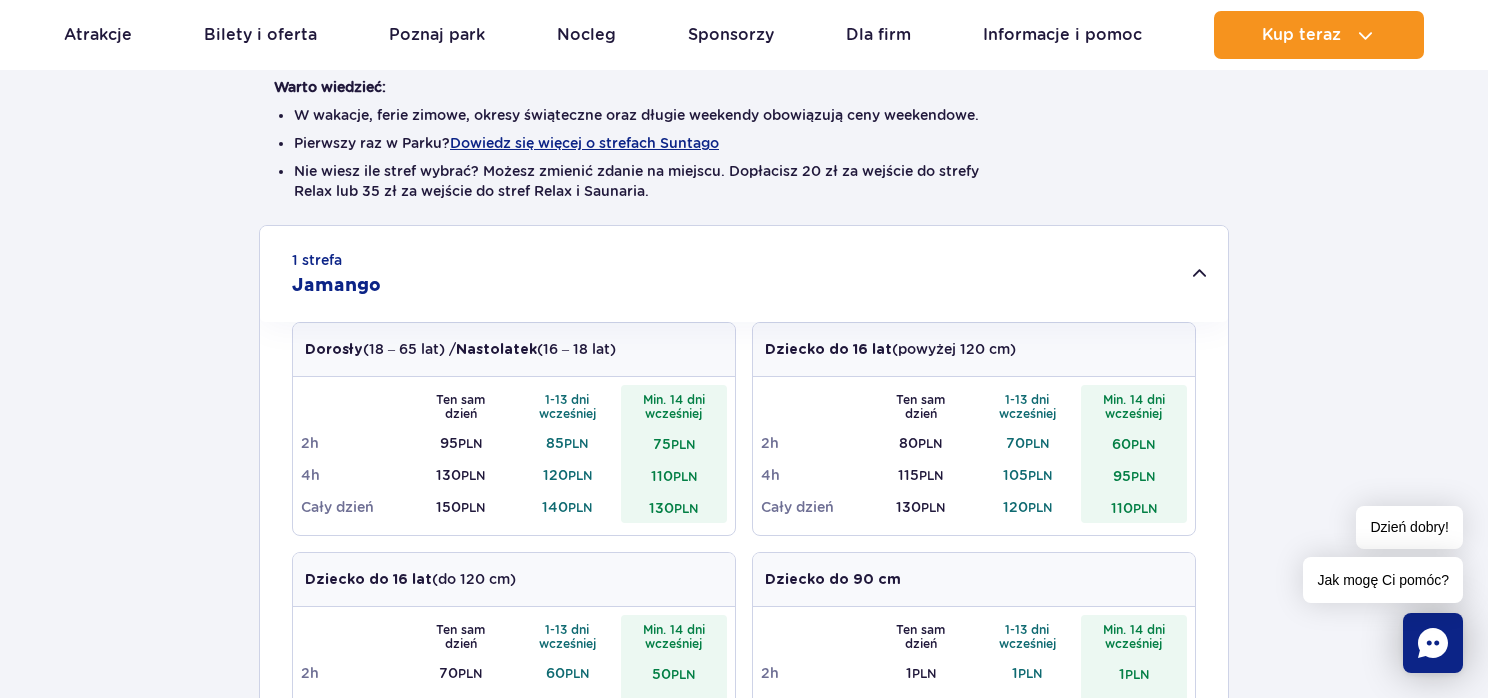click on "1 strefa
Jamango" at bounding box center (744, 274) 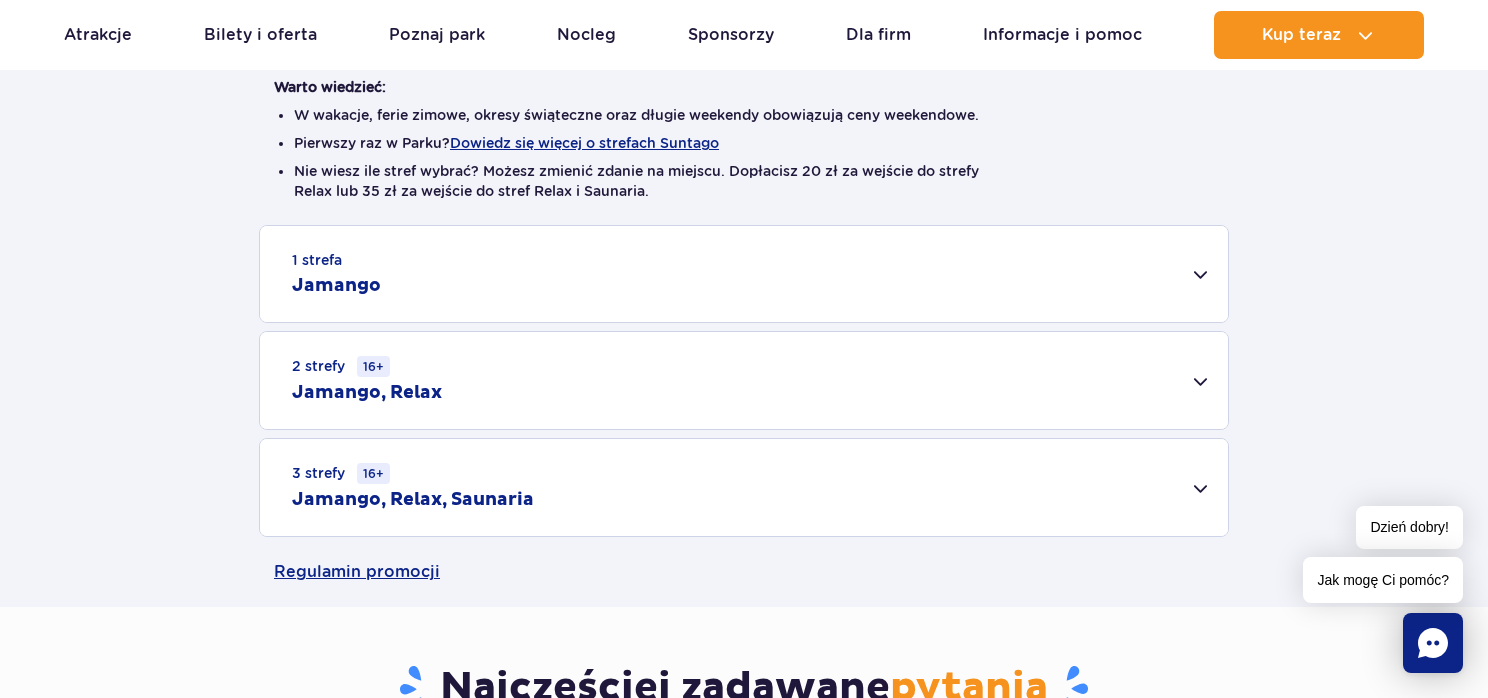 click on "1 strefa
Jamango" at bounding box center (744, 274) 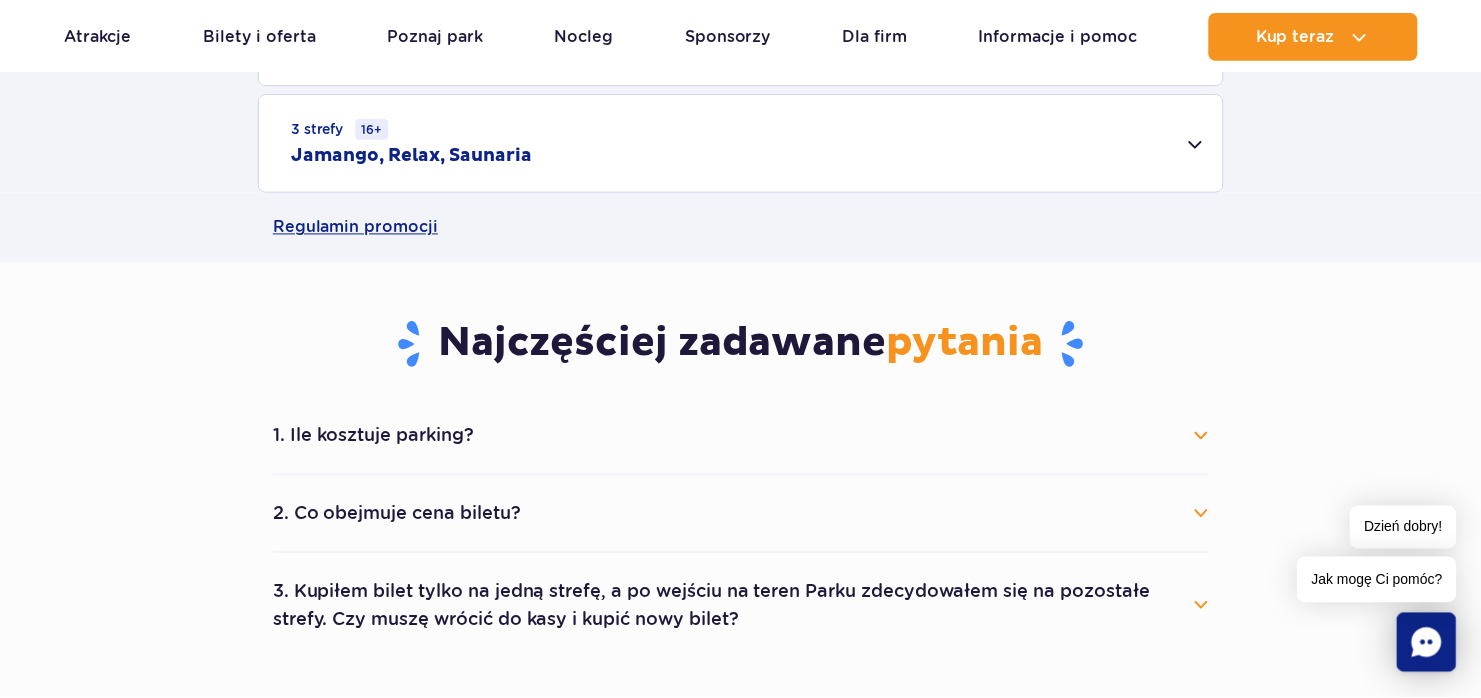 scroll, scrollTop: 1358, scrollLeft: 0, axis: vertical 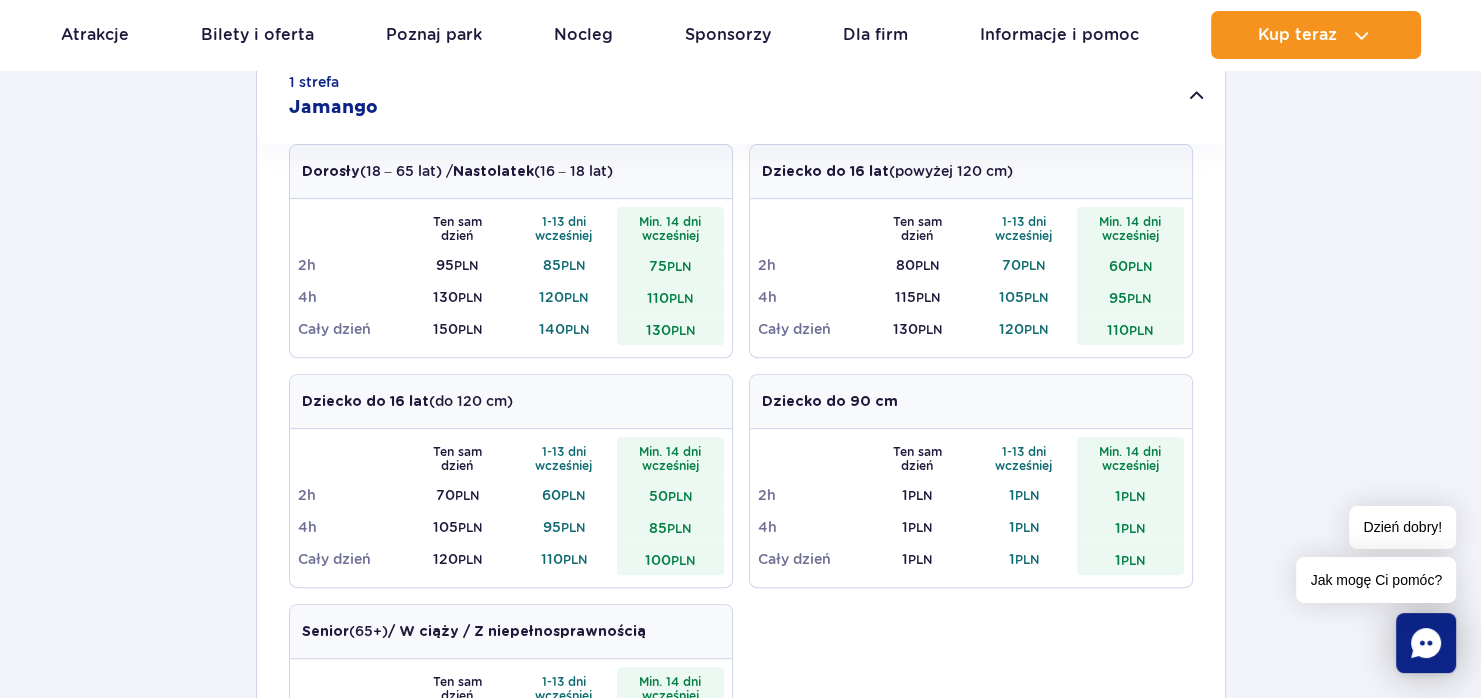 click on "1 strefa
Jamango" at bounding box center [741, 96] 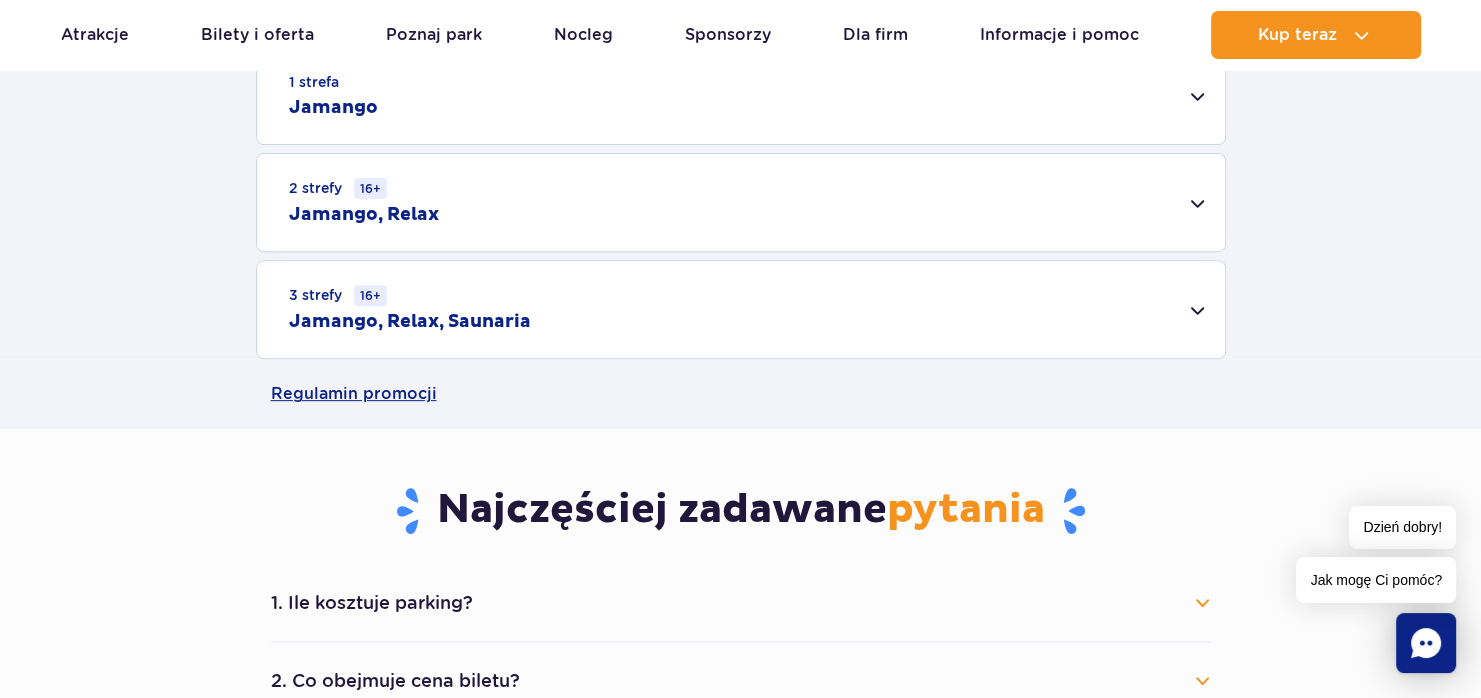 click on "2 strefy  16+
Jamango, Relax" at bounding box center (741, 202) 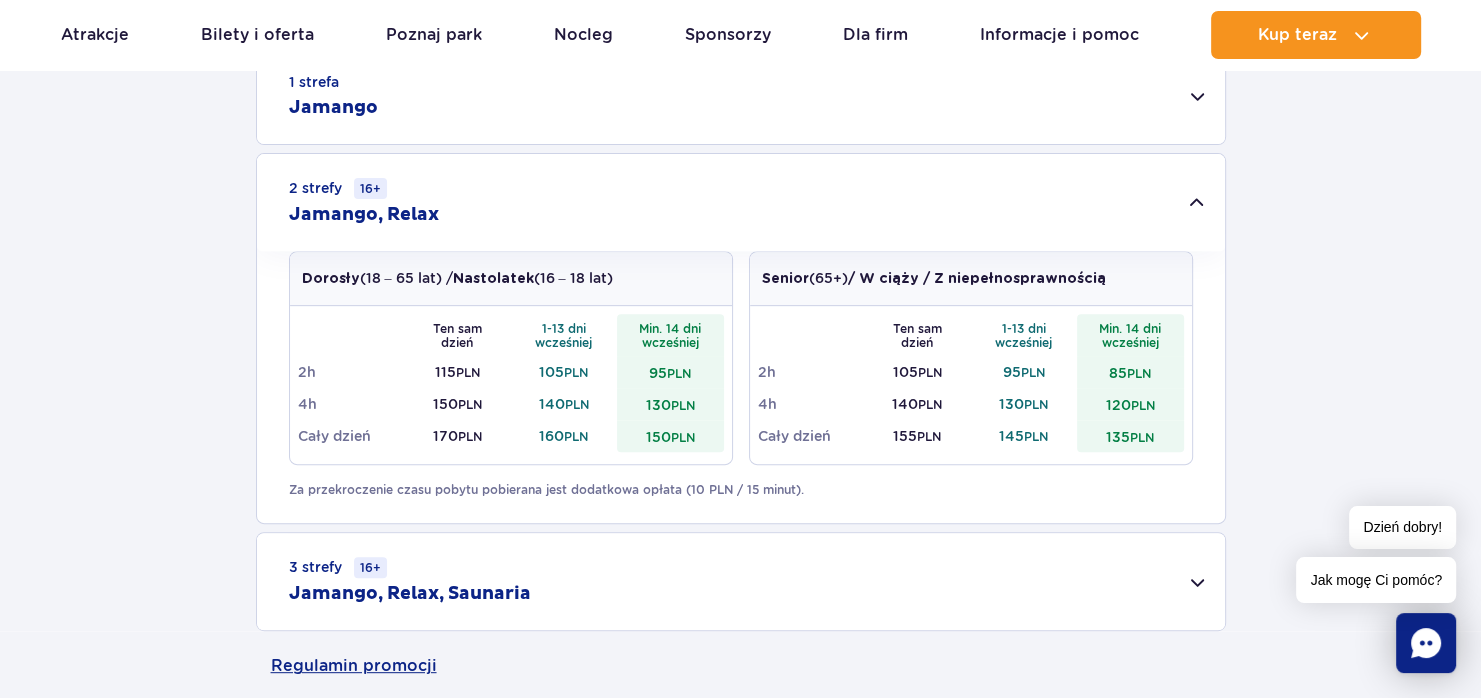 click on "2 strefy  16+
Jamango, Relax" at bounding box center [741, 202] 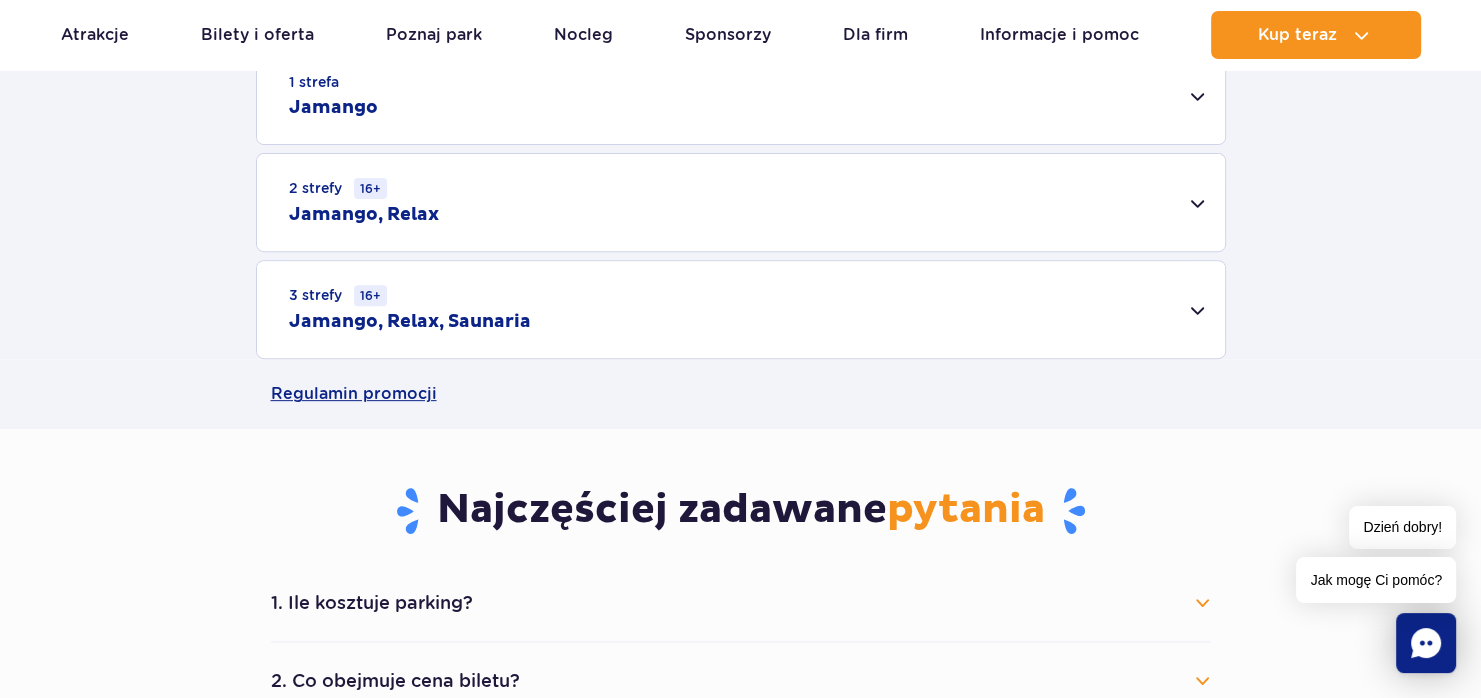 click on "Jamango, Relax, Saunaria" at bounding box center (410, 322) 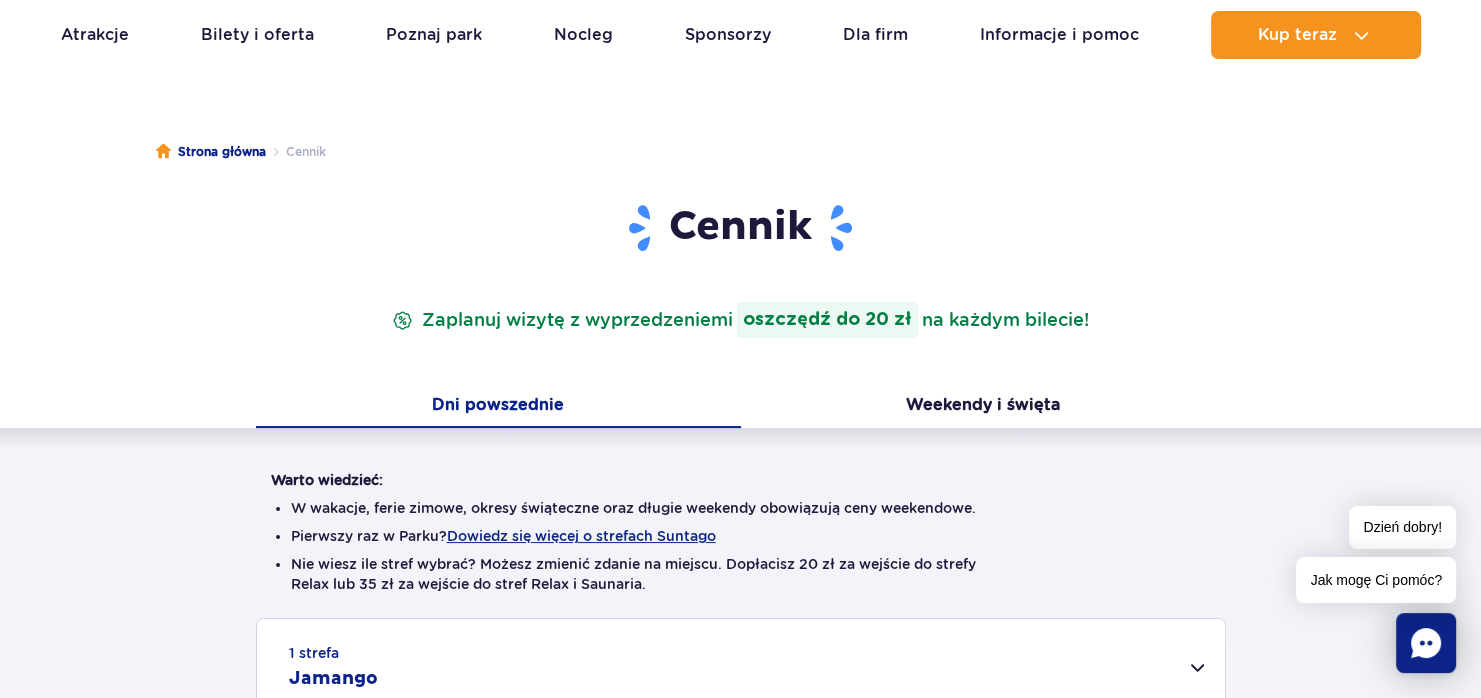 scroll, scrollTop: 116, scrollLeft: 0, axis: vertical 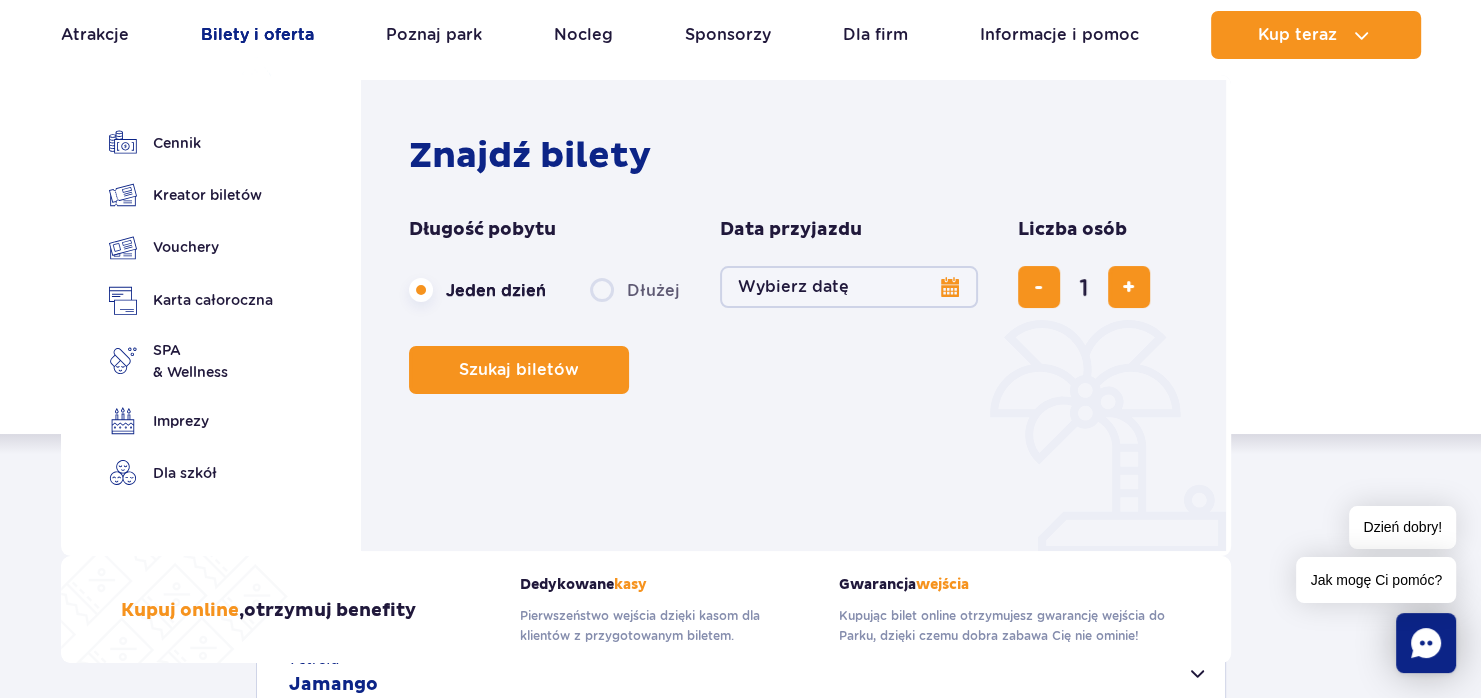 click on "Bilety i oferta" at bounding box center (257, 35) 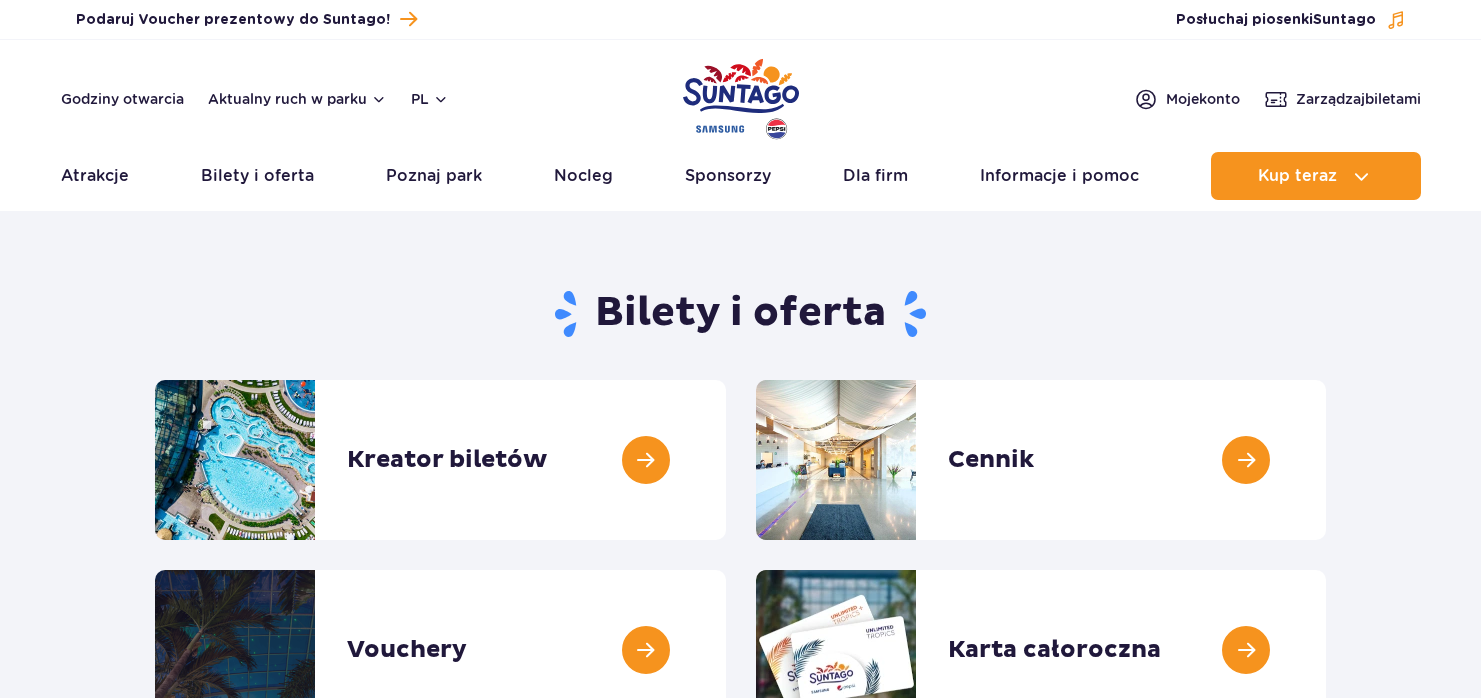 scroll, scrollTop: 0, scrollLeft: 0, axis: both 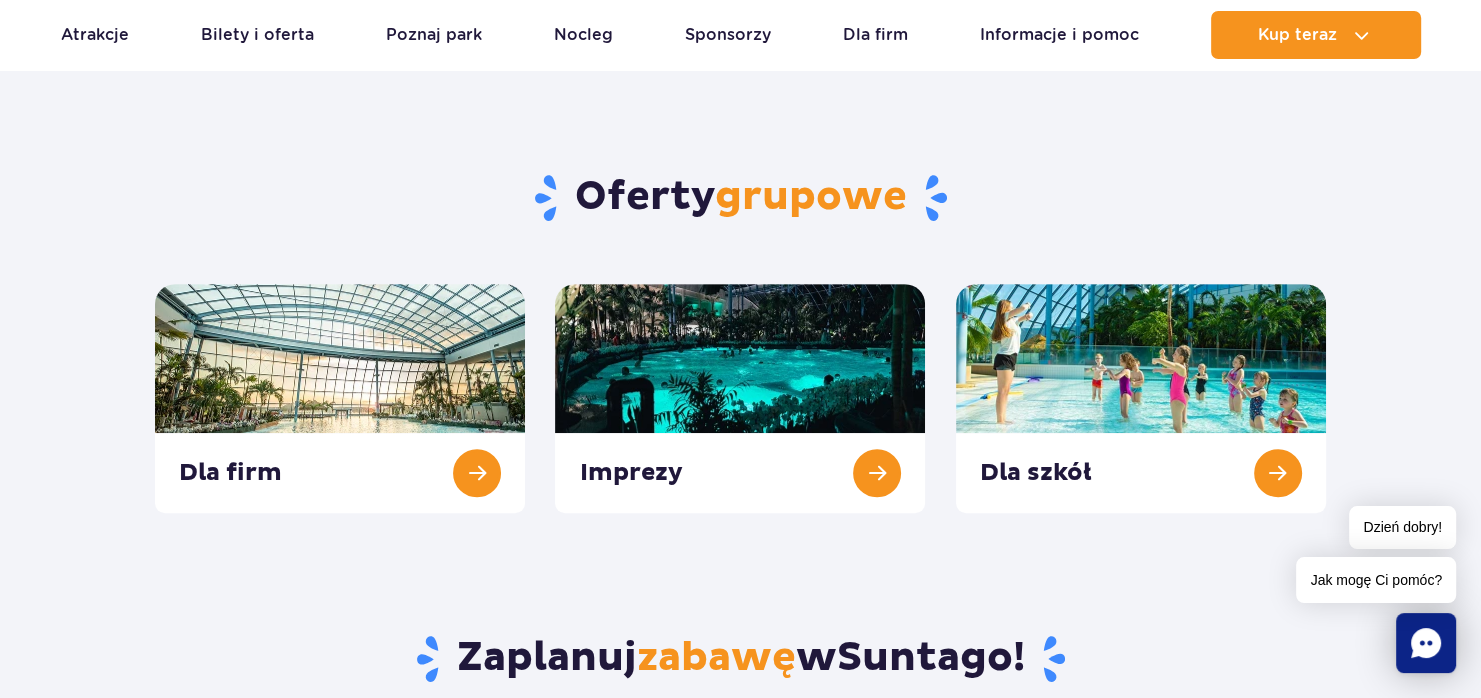 drag, startPoint x: 1486, startPoint y: 99, endPoint x: 1504, endPoint y: 218, distance: 120.353645 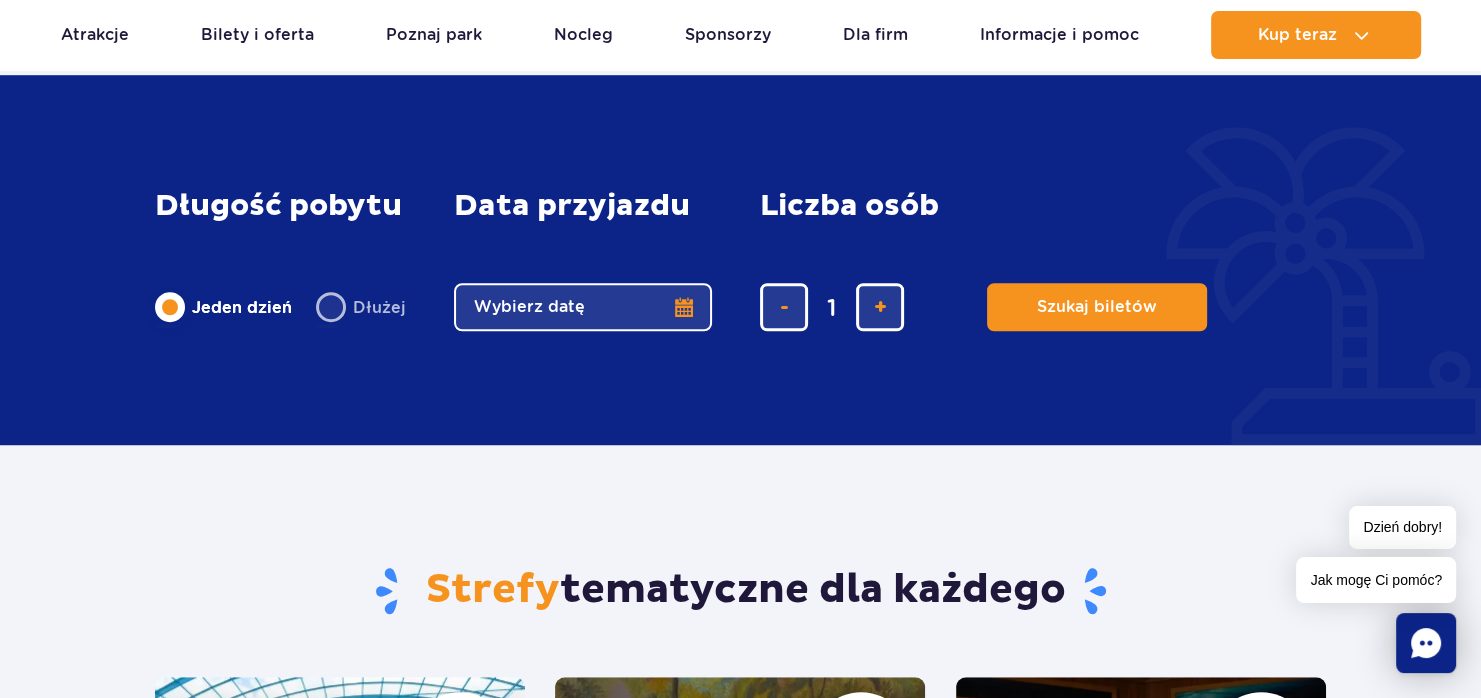 scroll, scrollTop: 1352, scrollLeft: 0, axis: vertical 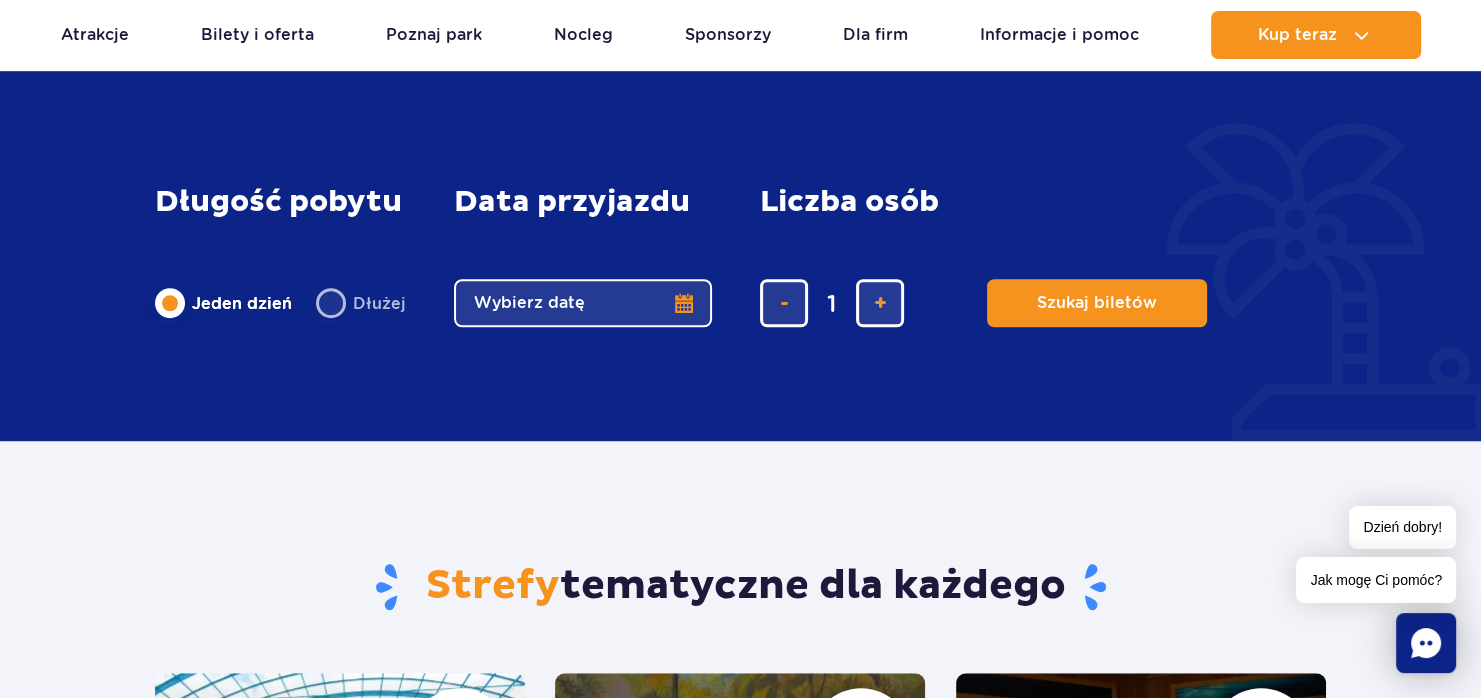 click on "Wybierz datę" at bounding box center (583, 303) 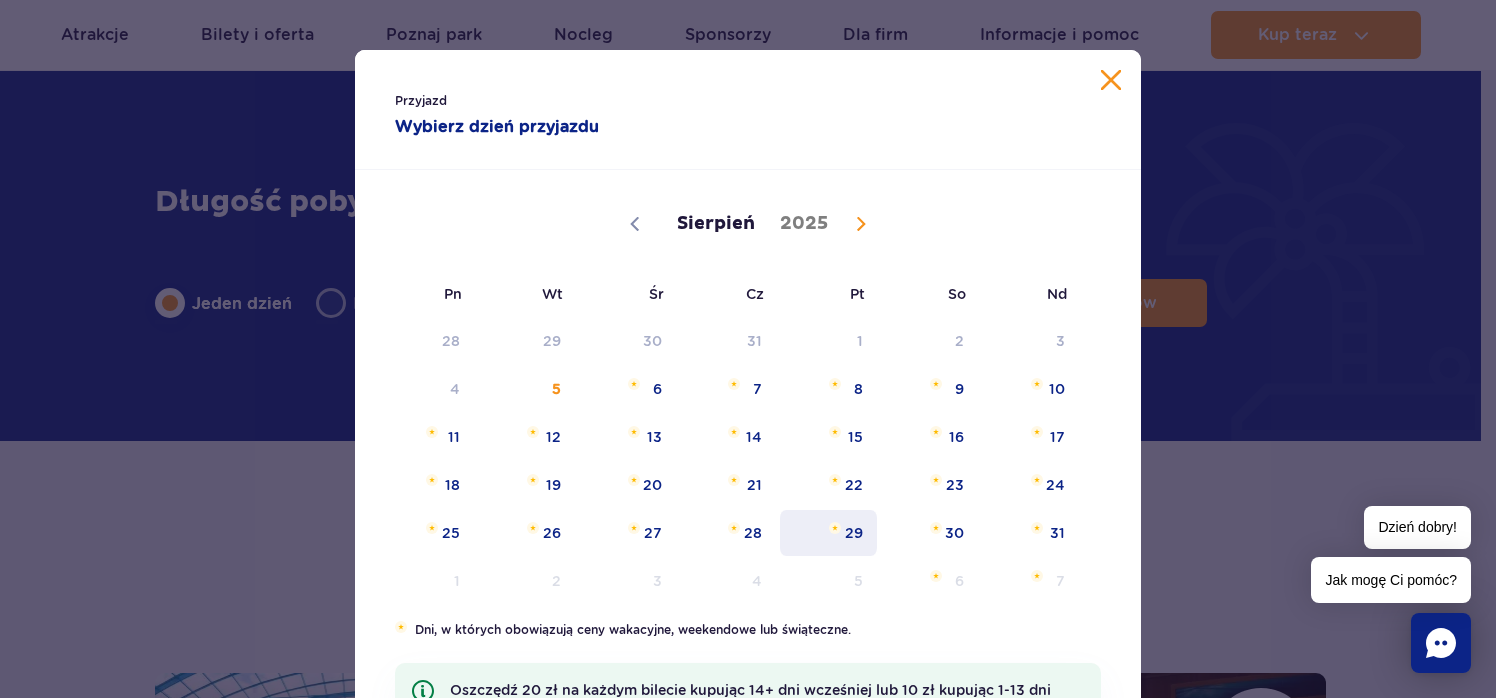 click on "29" at bounding box center [828, 533] 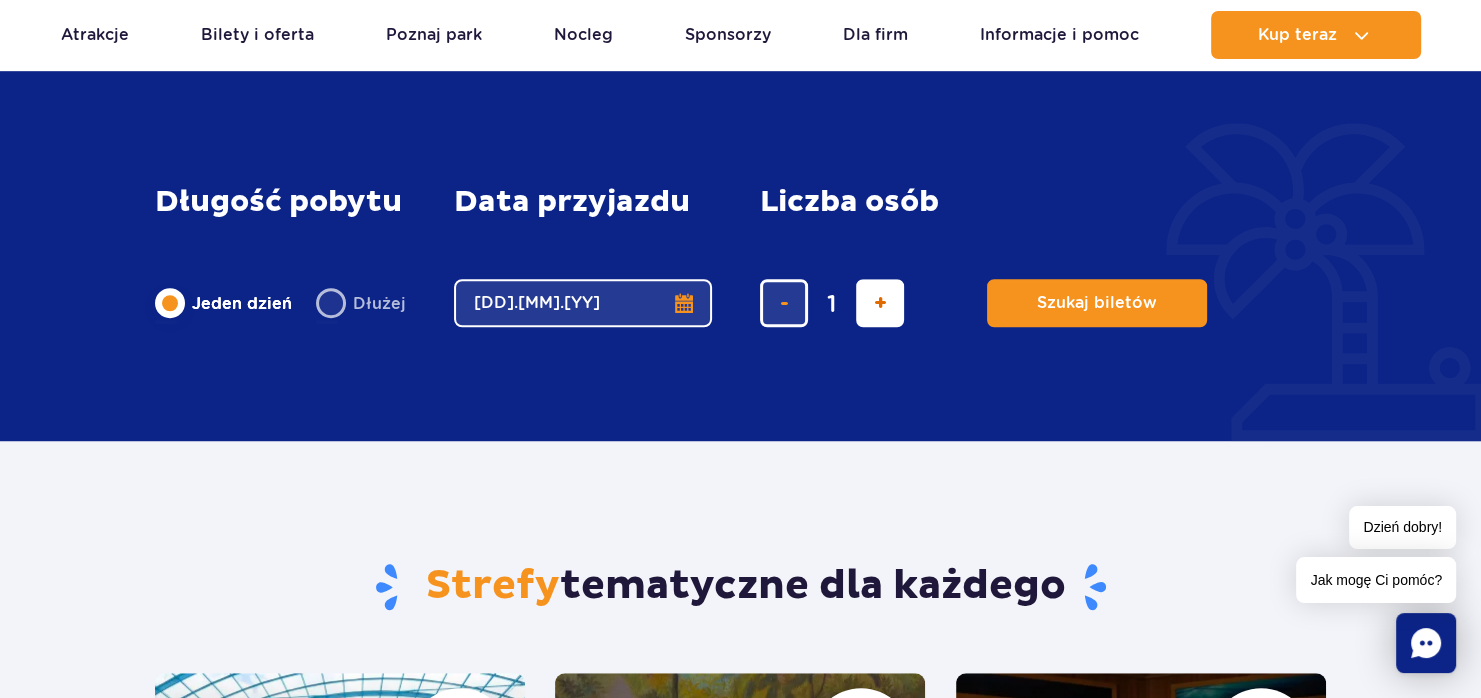 click at bounding box center (880, 303) 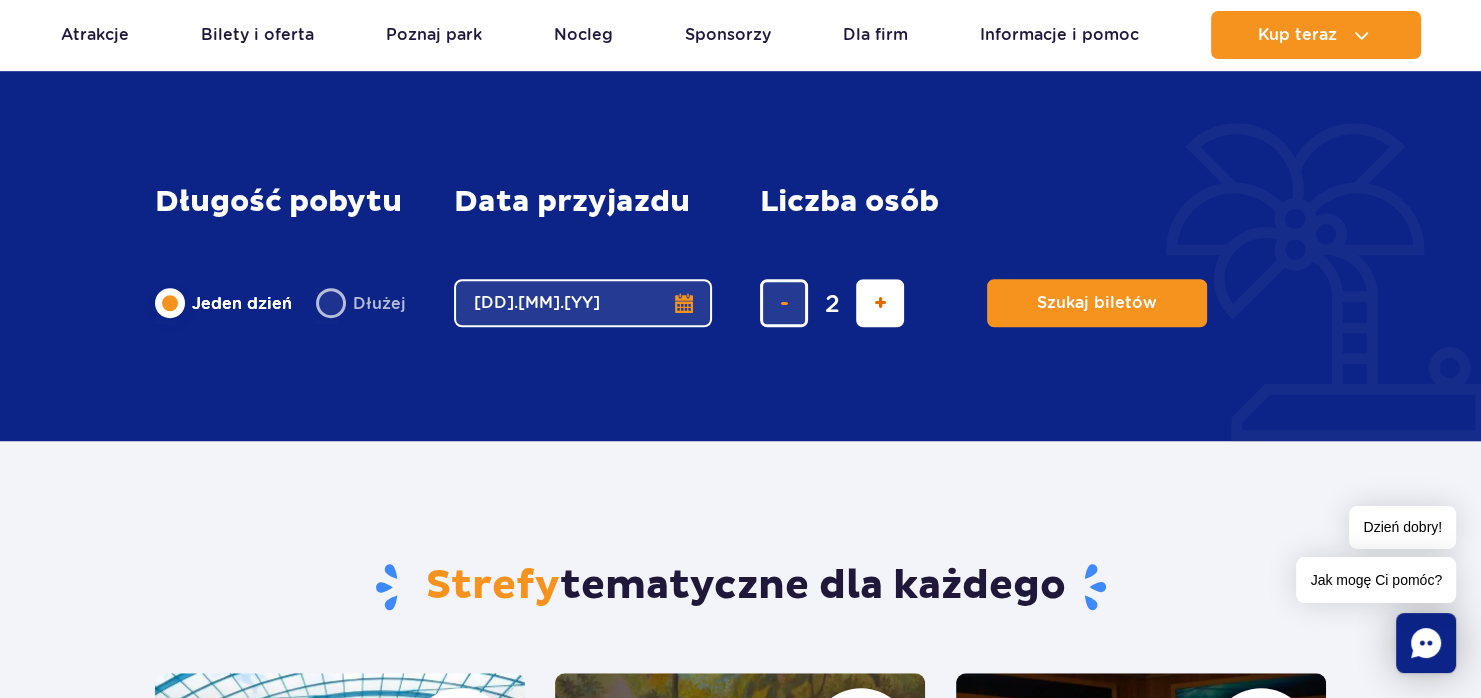 click at bounding box center (880, 303) 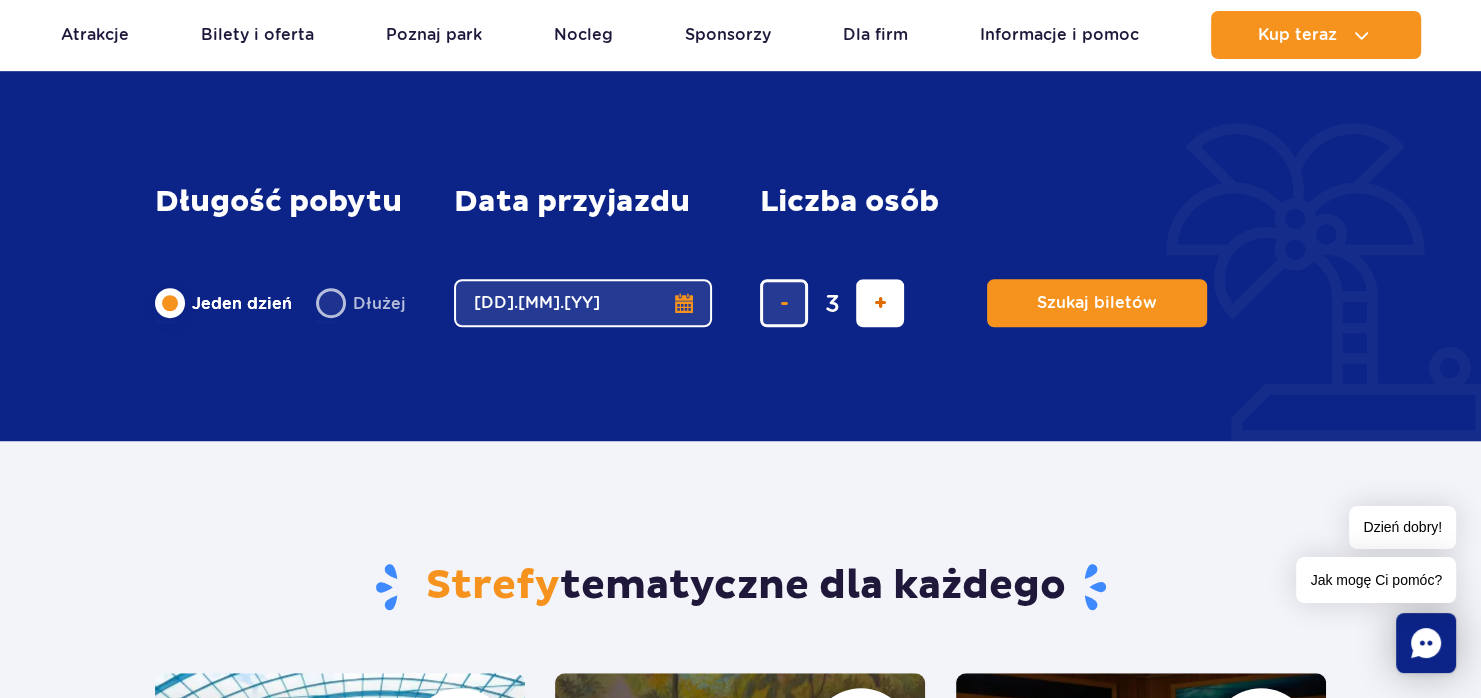 click at bounding box center [880, 303] 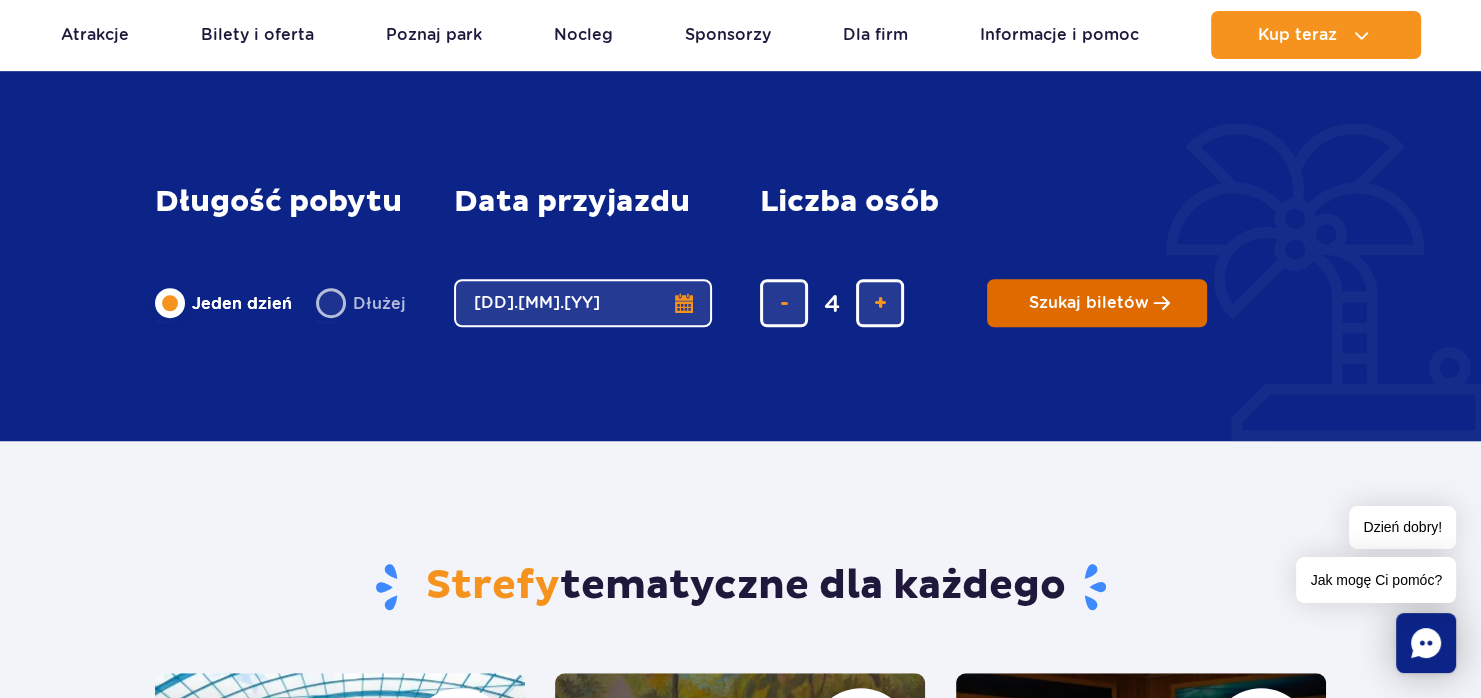 click on "Szukaj biletów" at bounding box center [1089, 303] 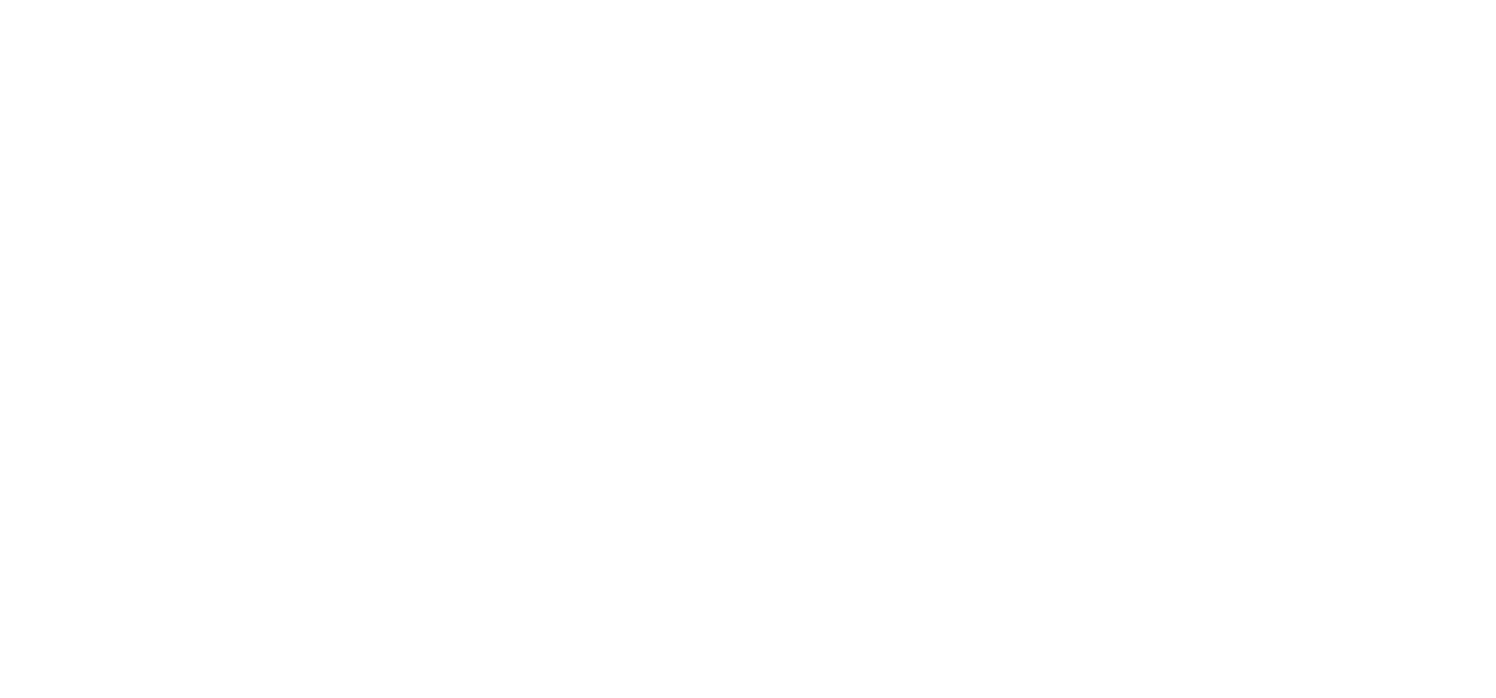 scroll, scrollTop: 0, scrollLeft: 0, axis: both 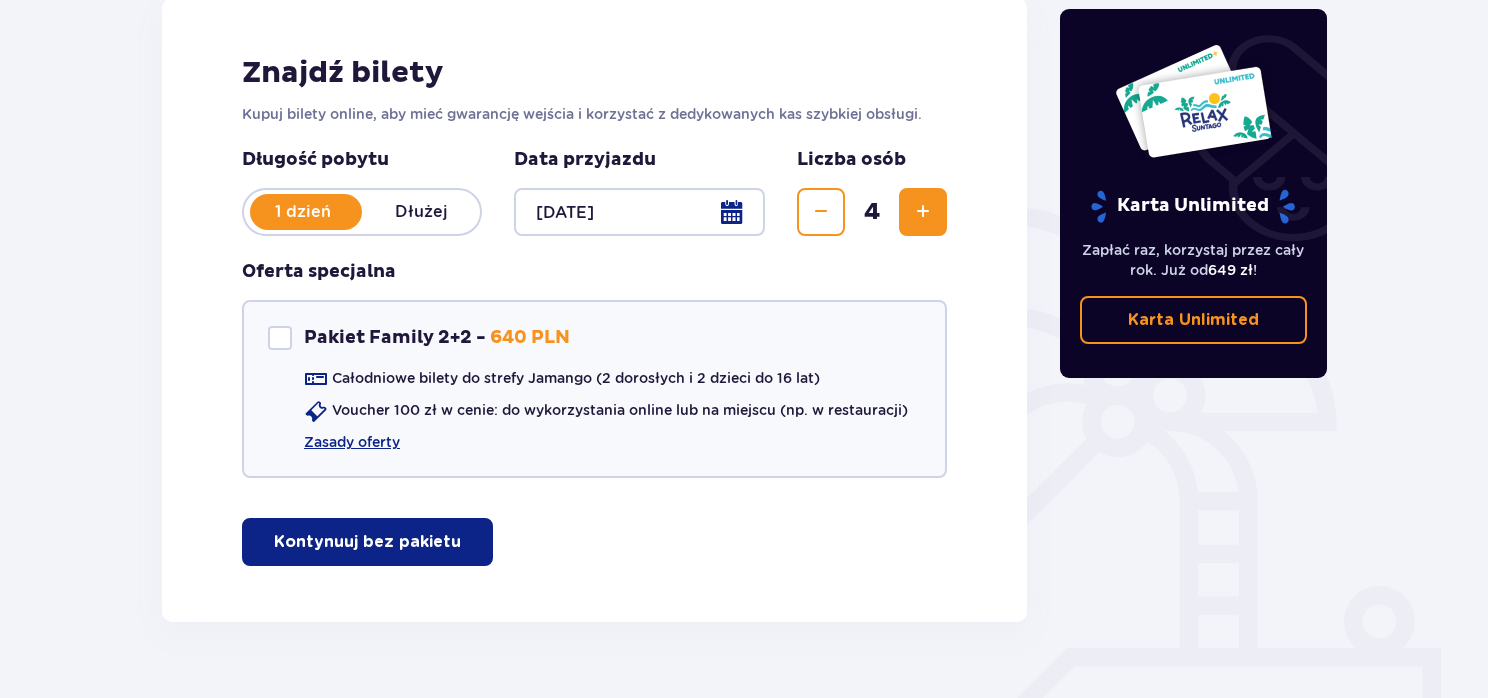 click on "Kontynuuj bez pakietu" at bounding box center [367, 542] 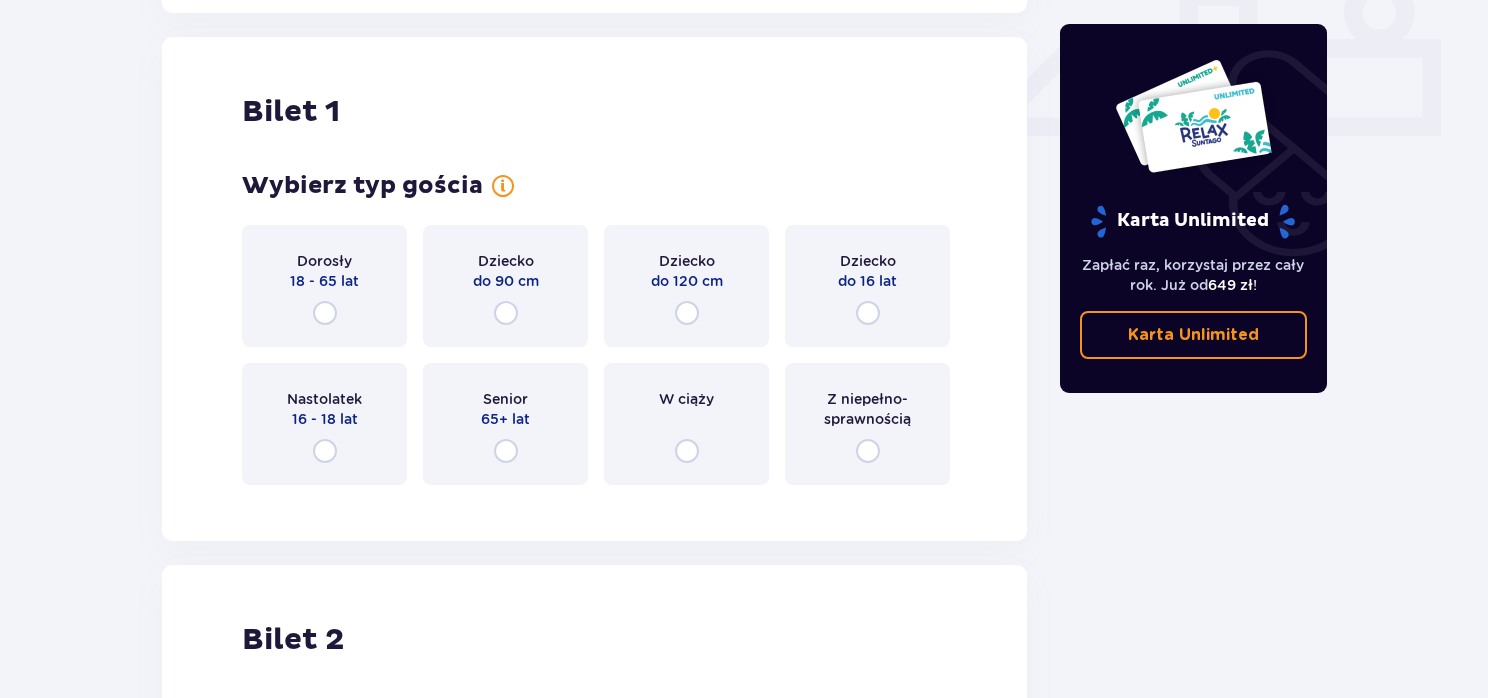 scroll, scrollTop: 909, scrollLeft: 0, axis: vertical 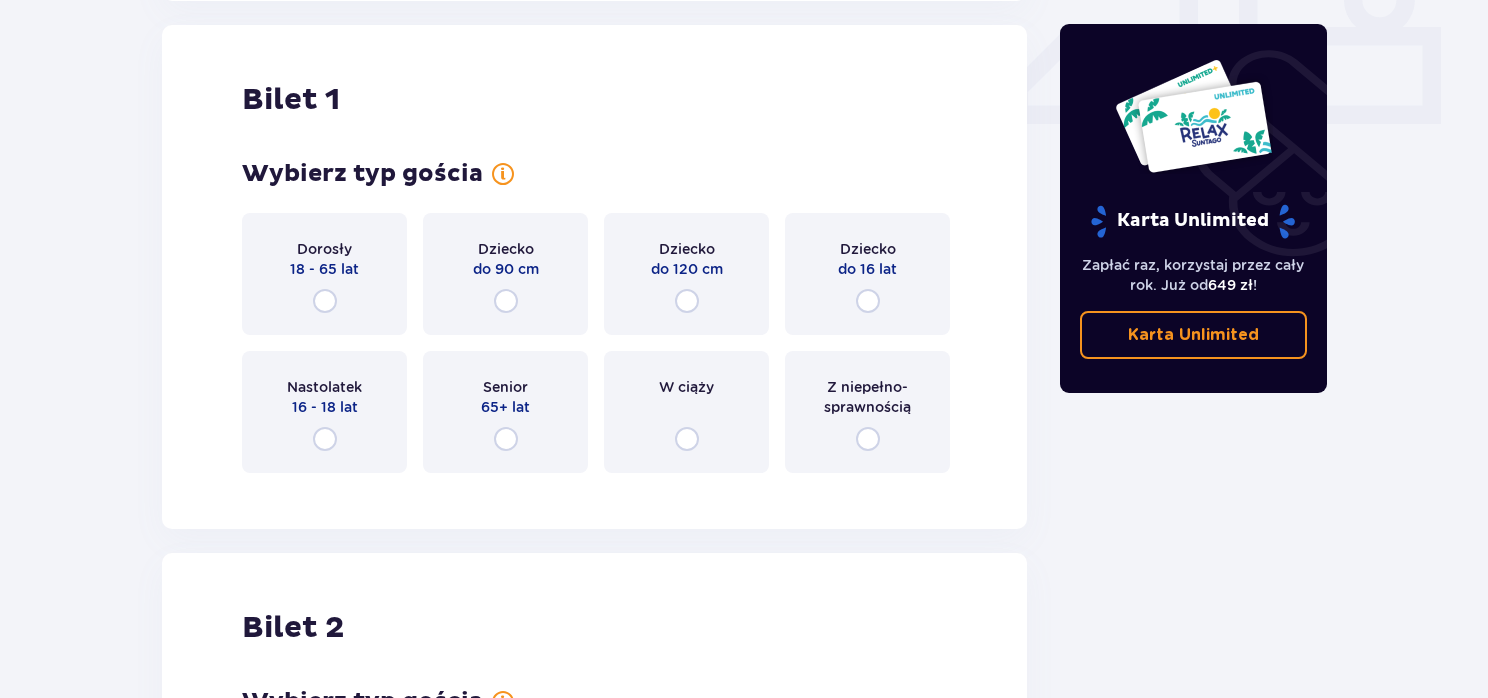 click on "Dorosły" at bounding box center [324, 249] 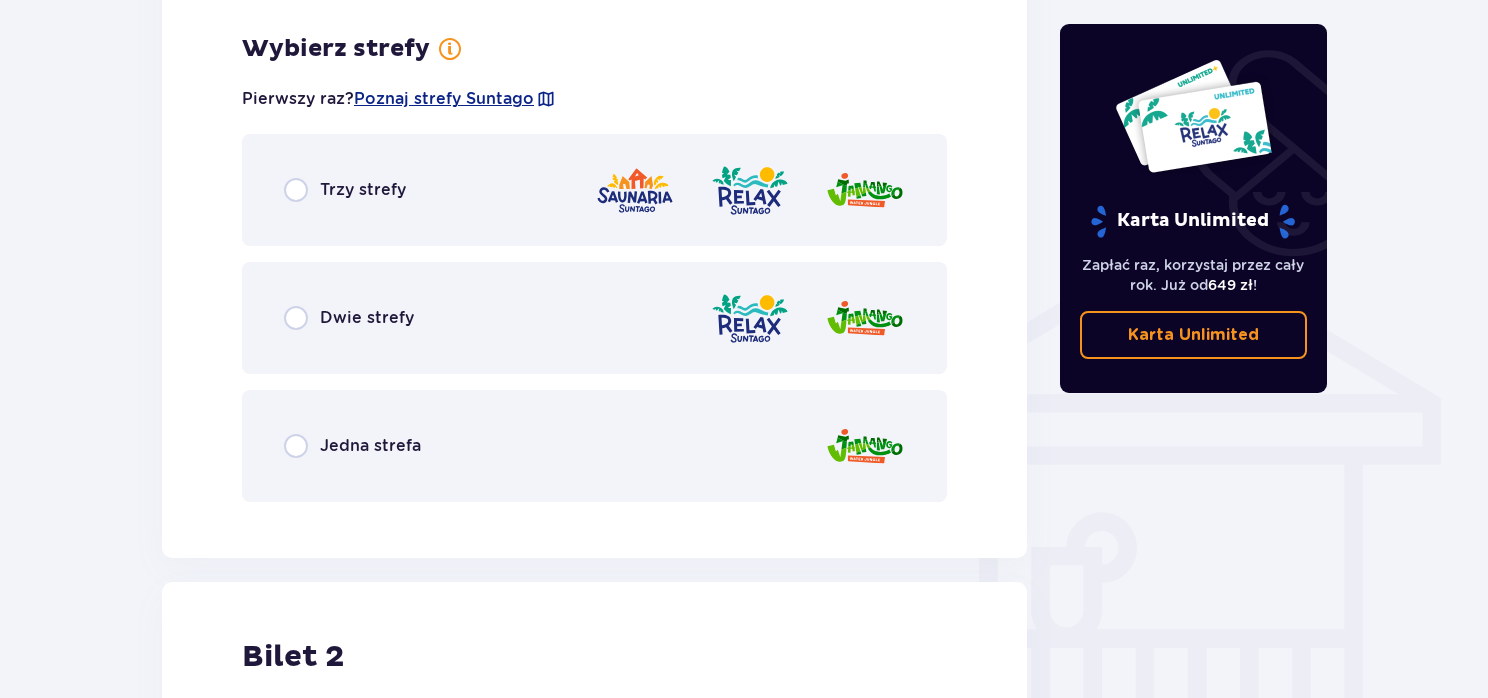 scroll, scrollTop: 1397, scrollLeft: 0, axis: vertical 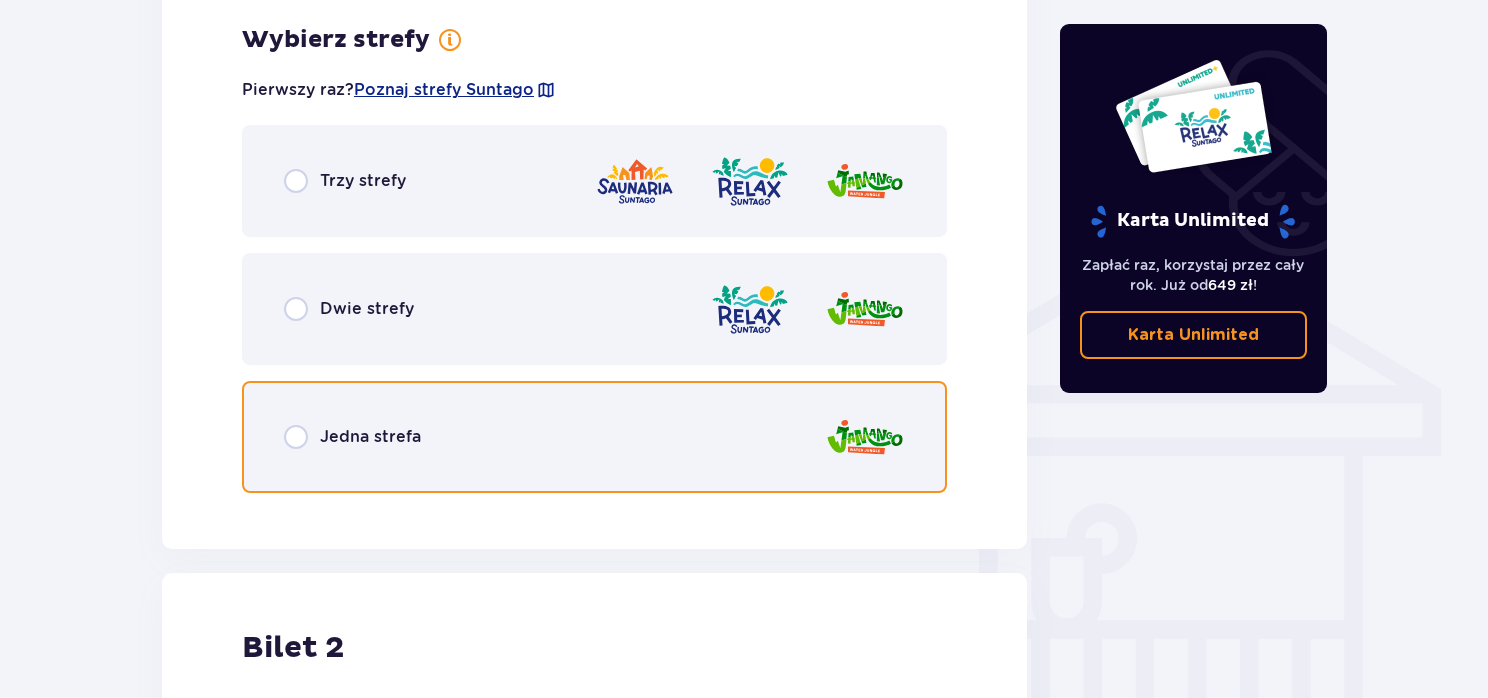 click at bounding box center (296, 437) 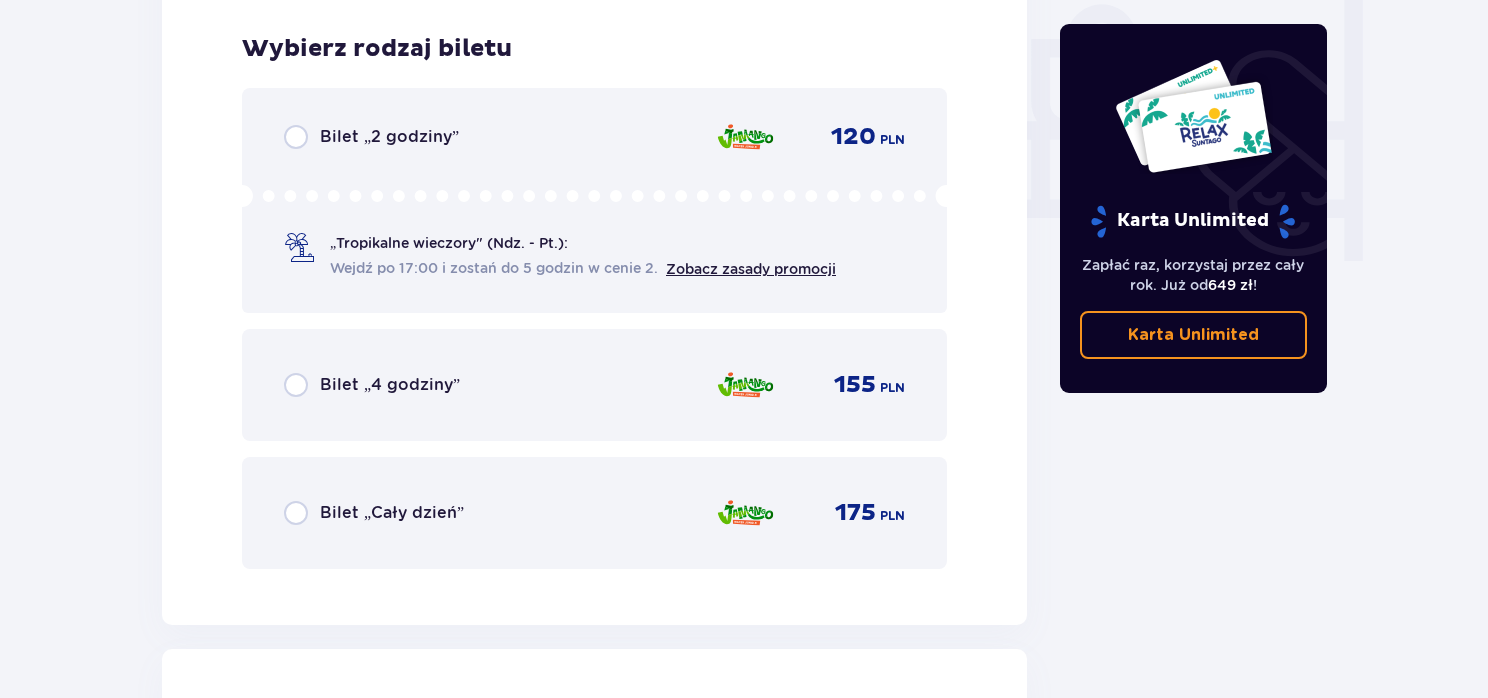 scroll, scrollTop: 1905, scrollLeft: 0, axis: vertical 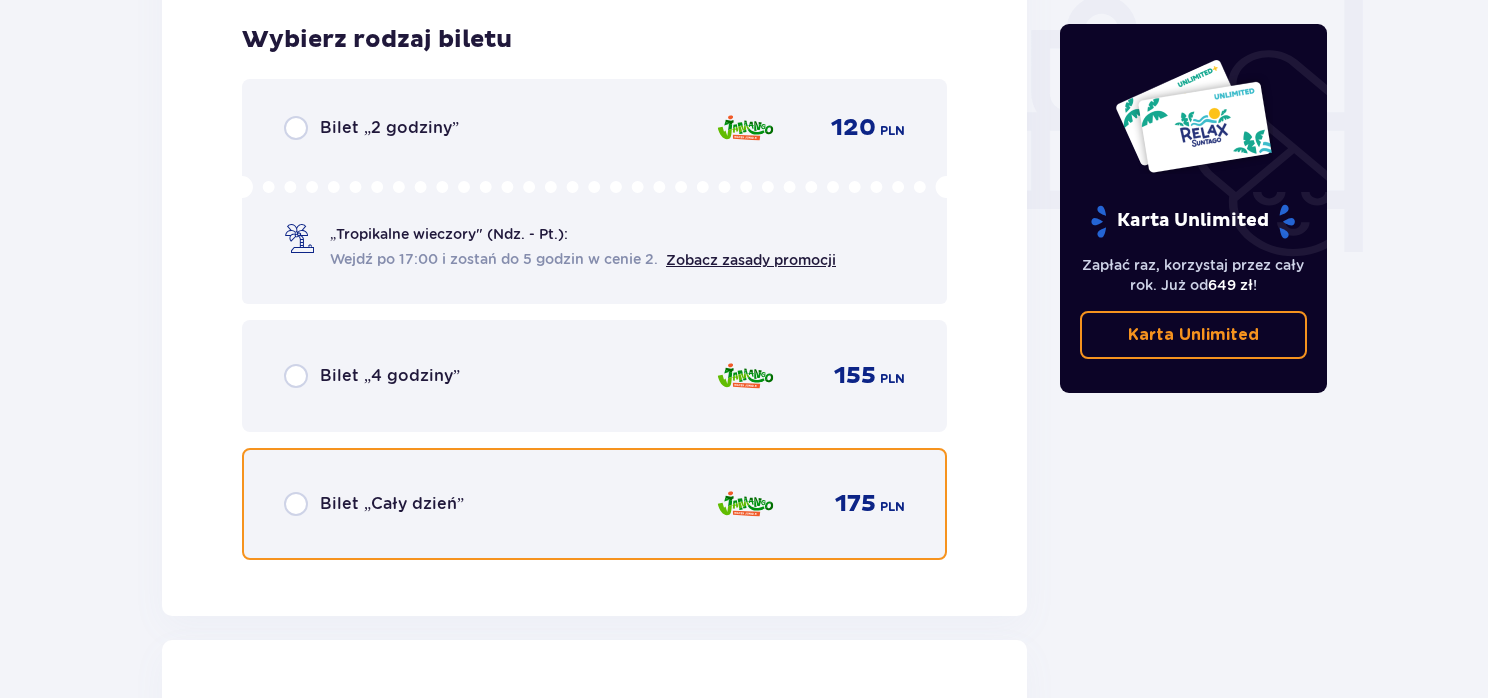 click at bounding box center [296, 504] 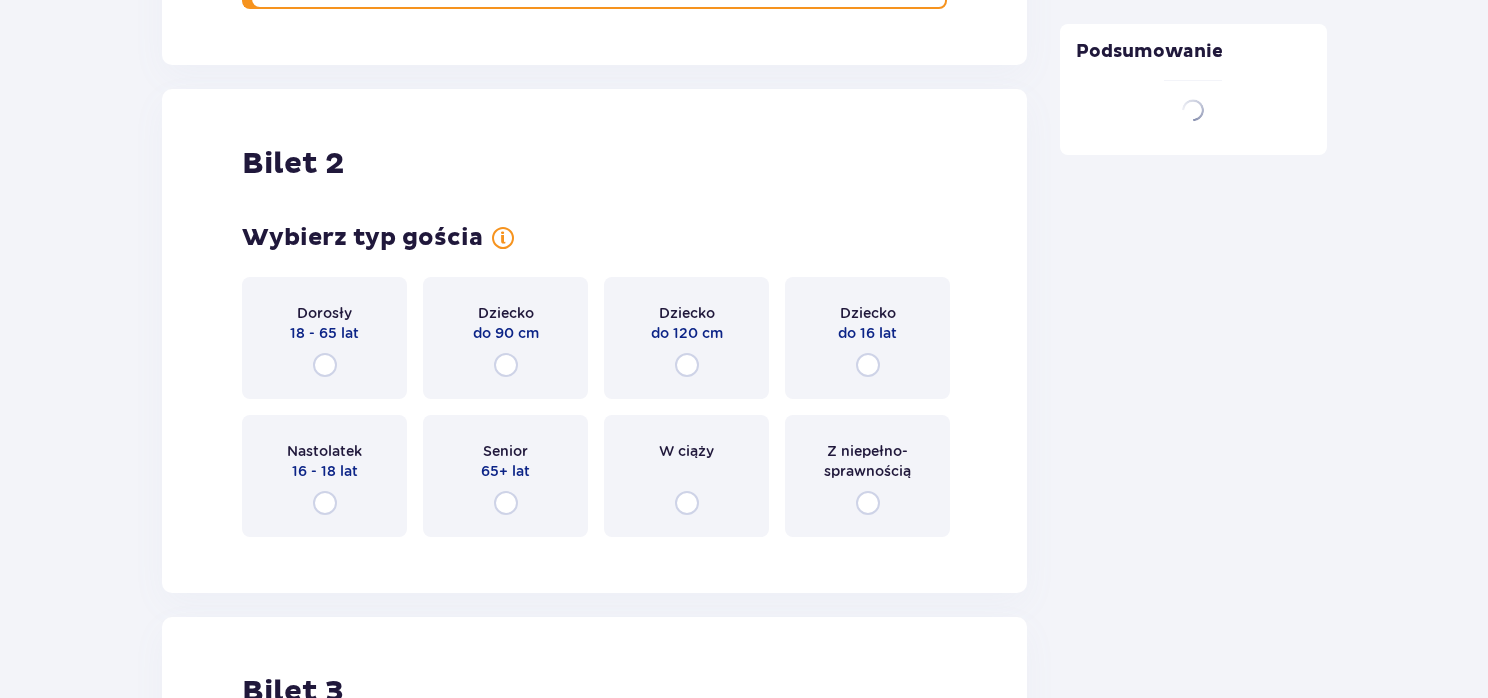 scroll, scrollTop: 2519, scrollLeft: 0, axis: vertical 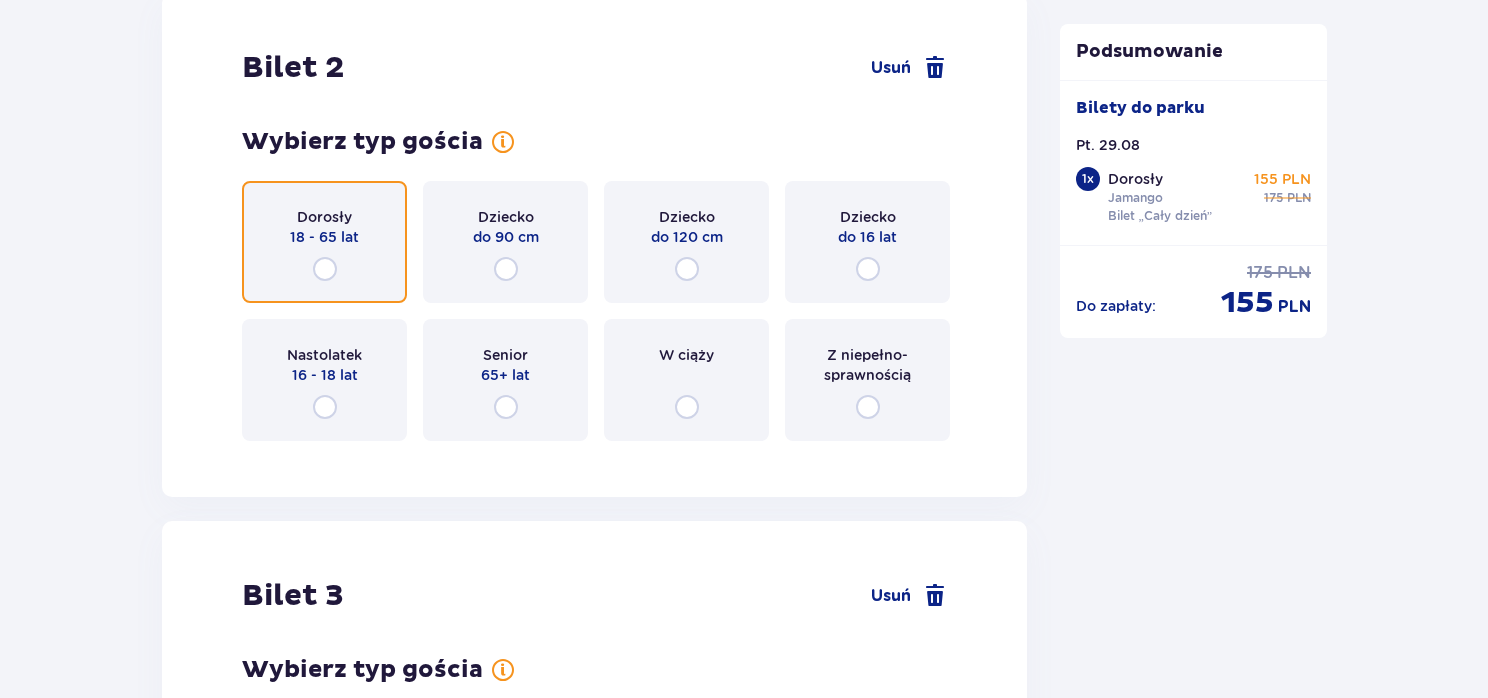 click at bounding box center [325, 269] 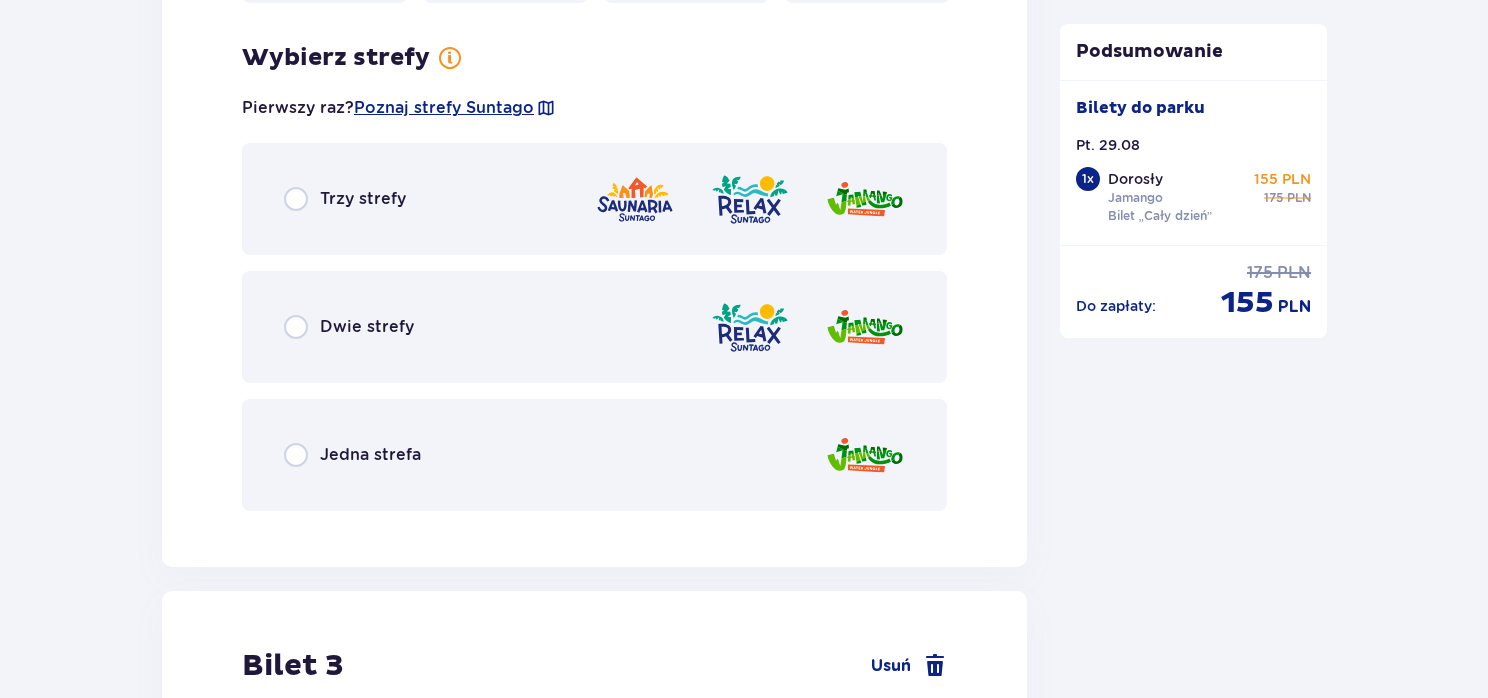 scroll, scrollTop: 3007, scrollLeft: 0, axis: vertical 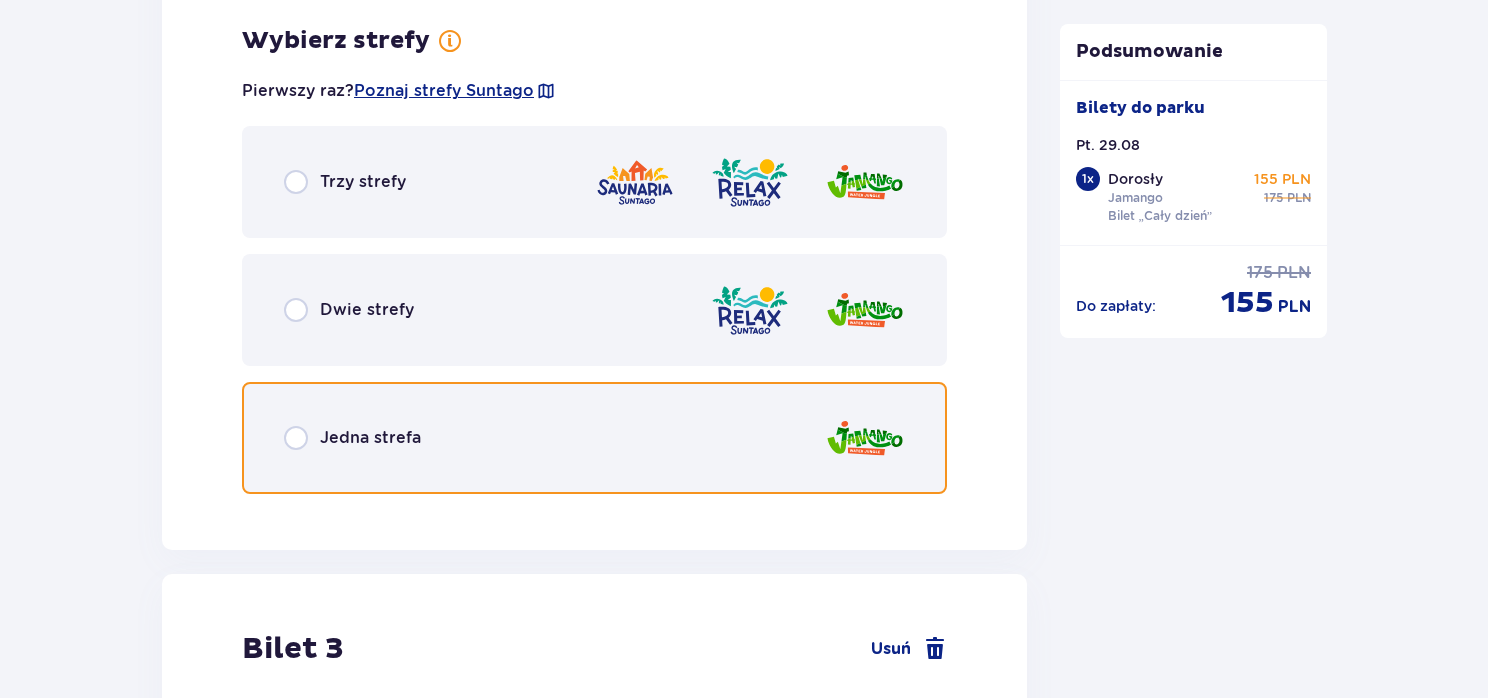 click at bounding box center [296, 438] 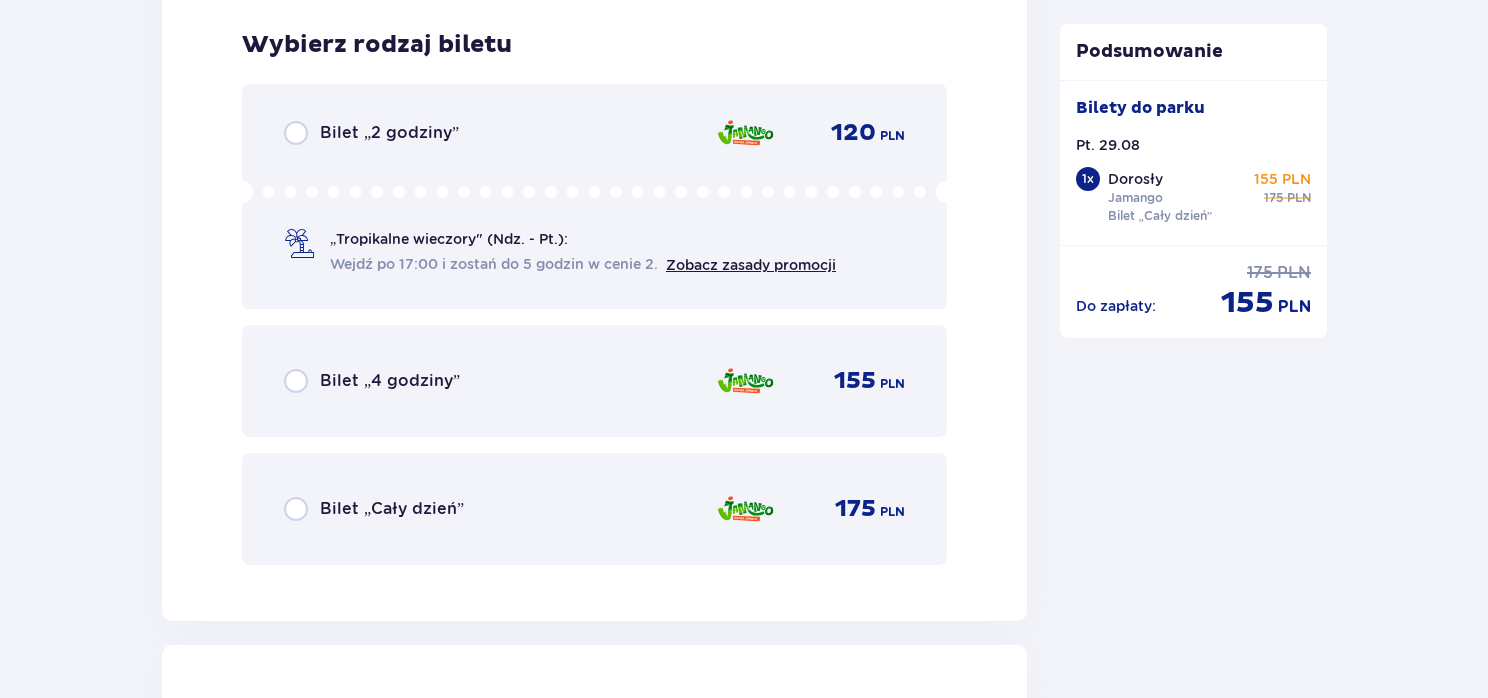 scroll, scrollTop: 3515, scrollLeft: 0, axis: vertical 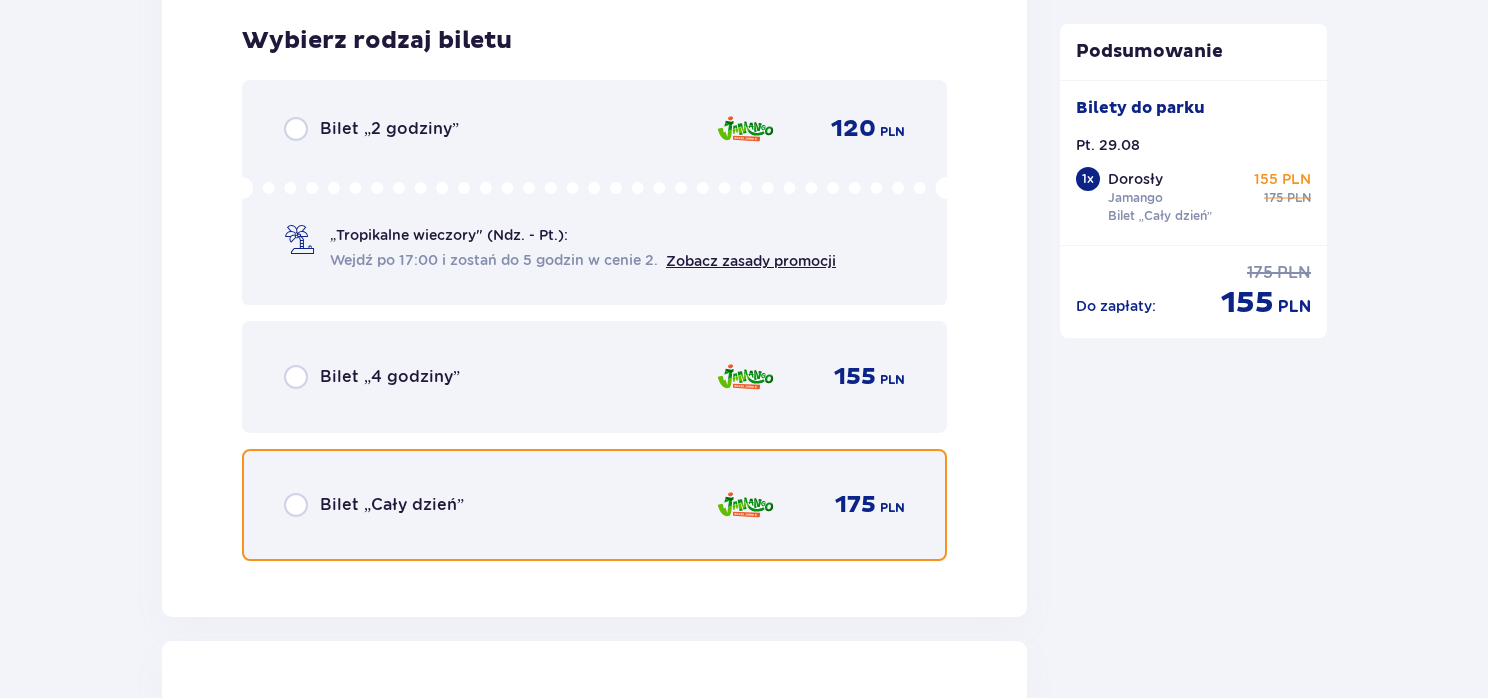 click at bounding box center [296, 505] 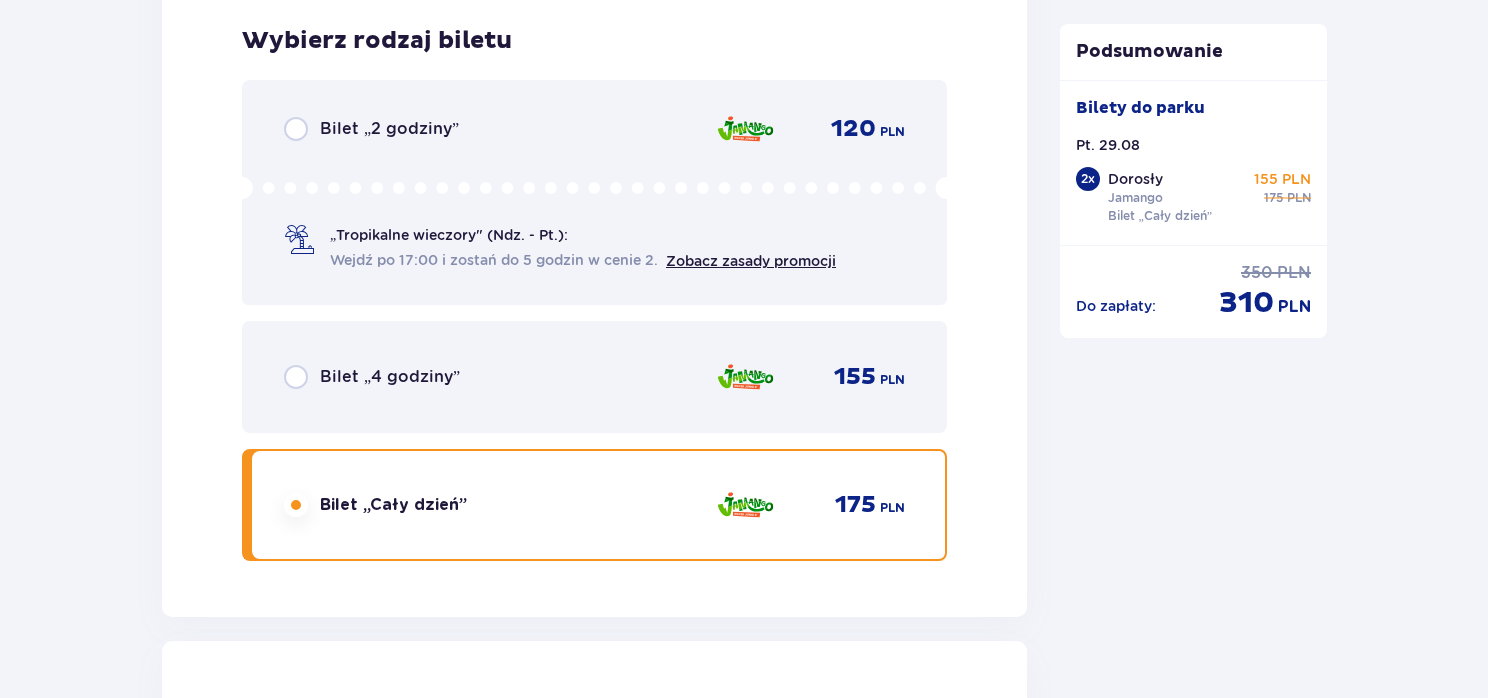 scroll, scrollTop: 4129, scrollLeft: 0, axis: vertical 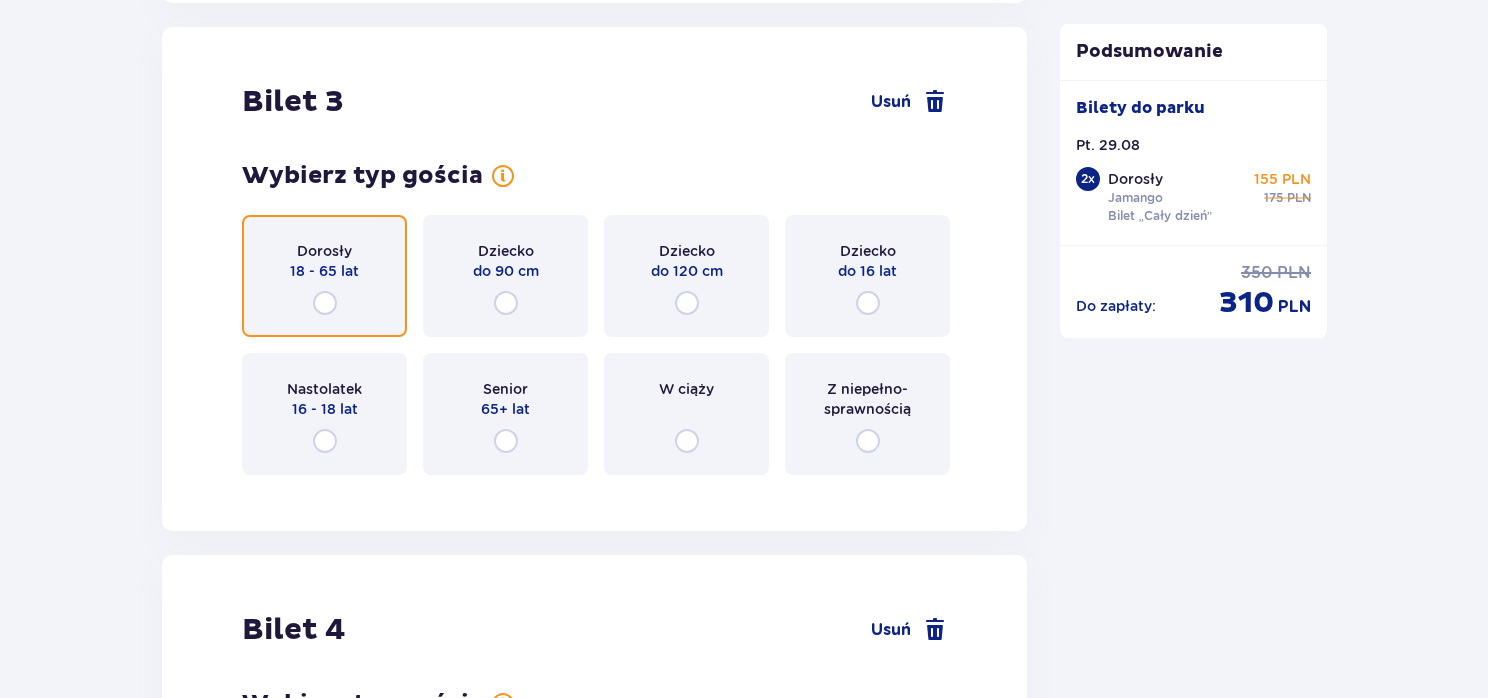 click at bounding box center (325, 303) 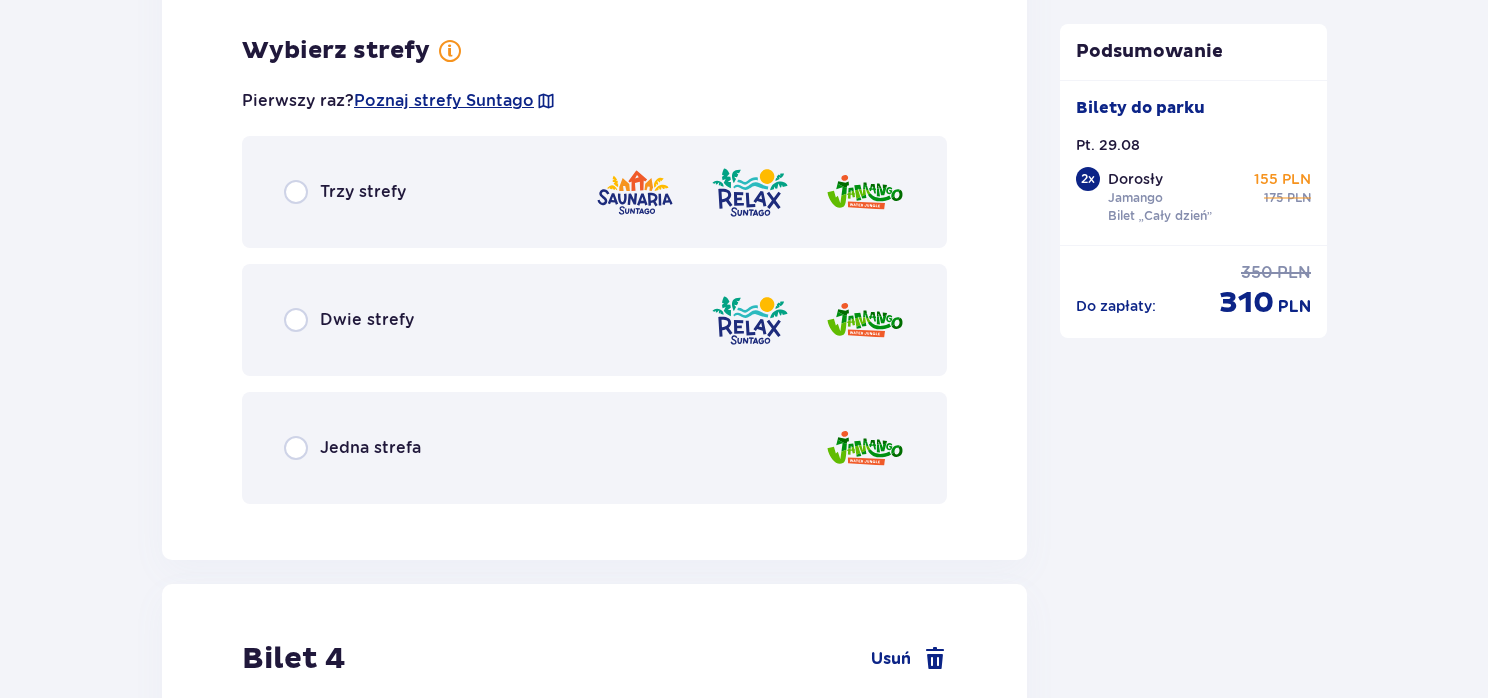 scroll, scrollTop: 4617, scrollLeft: 0, axis: vertical 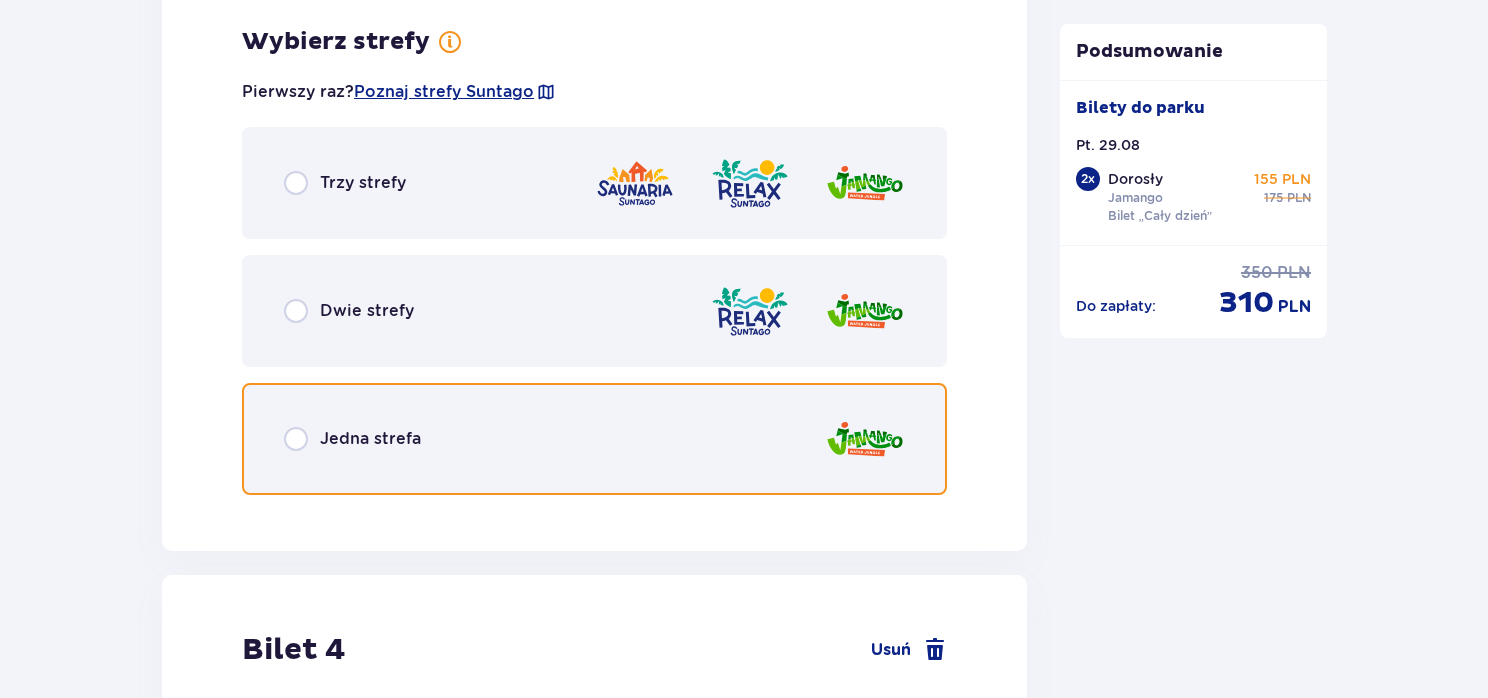 click at bounding box center [296, 439] 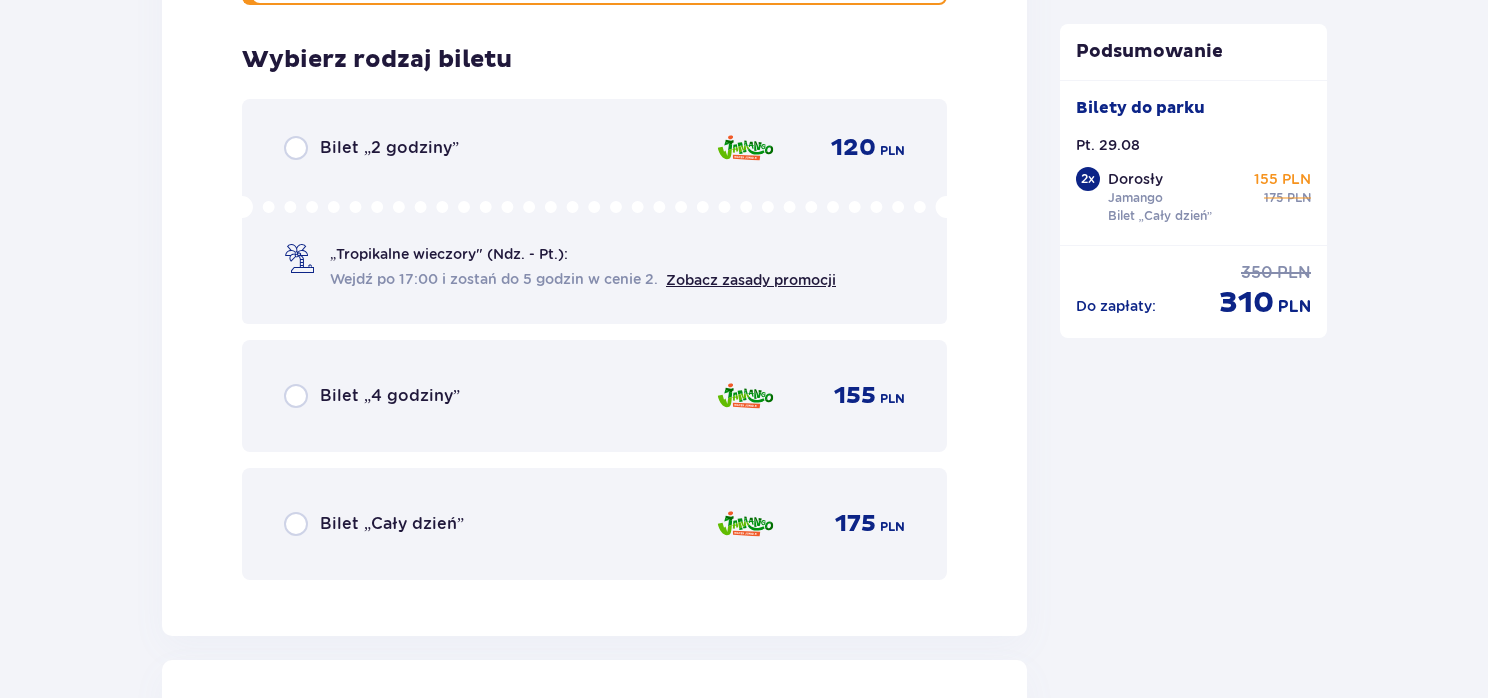 scroll, scrollTop: 5125, scrollLeft: 0, axis: vertical 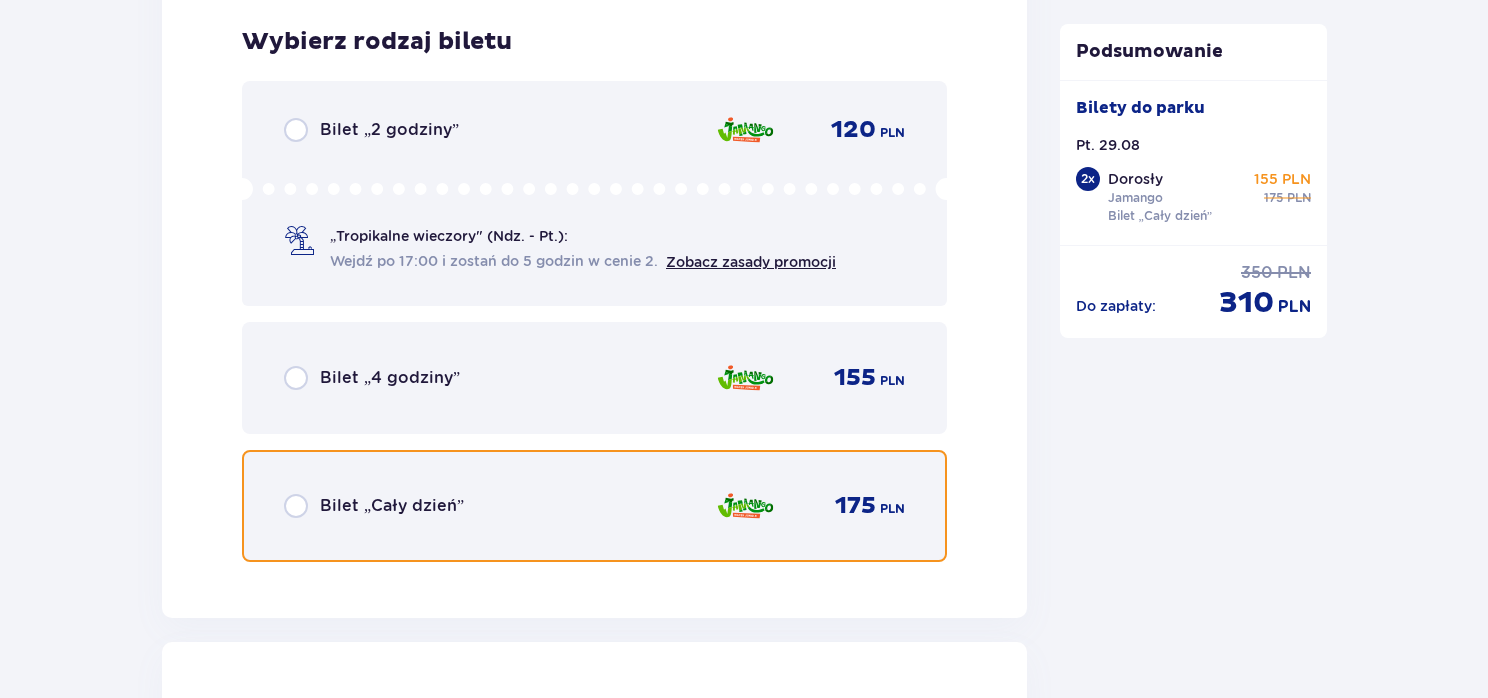 click at bounding box center (296, 506) 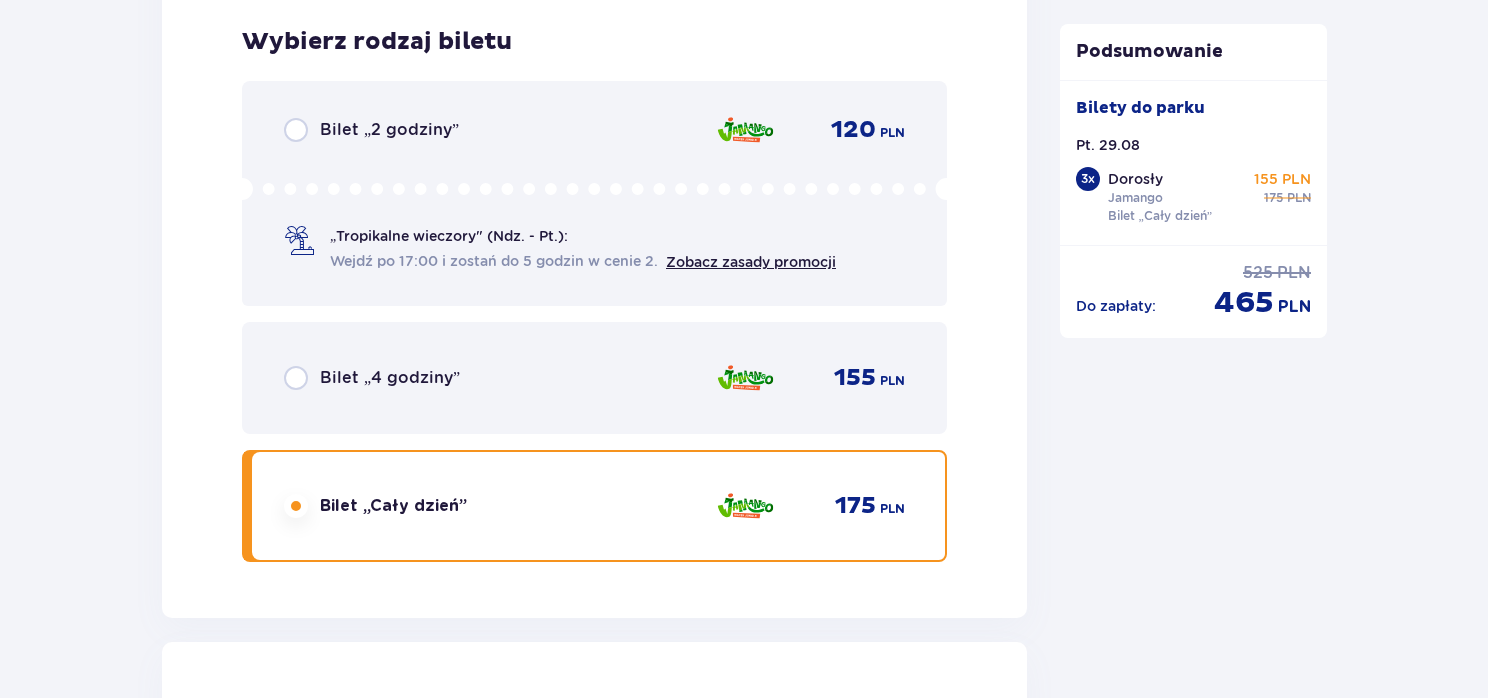 scroll, scrollTop: 5740, scrollLeft: 0, axis: vertical 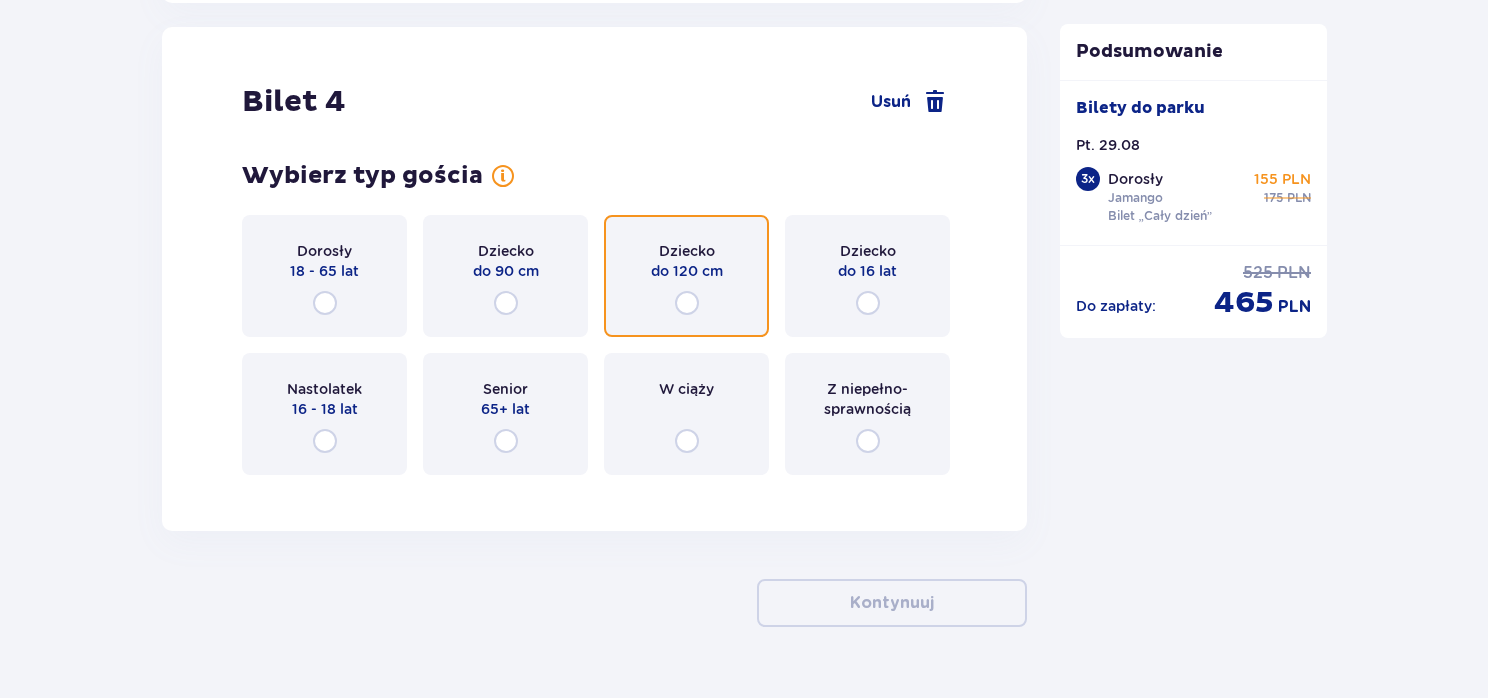 click at bounding box center (687, 303) 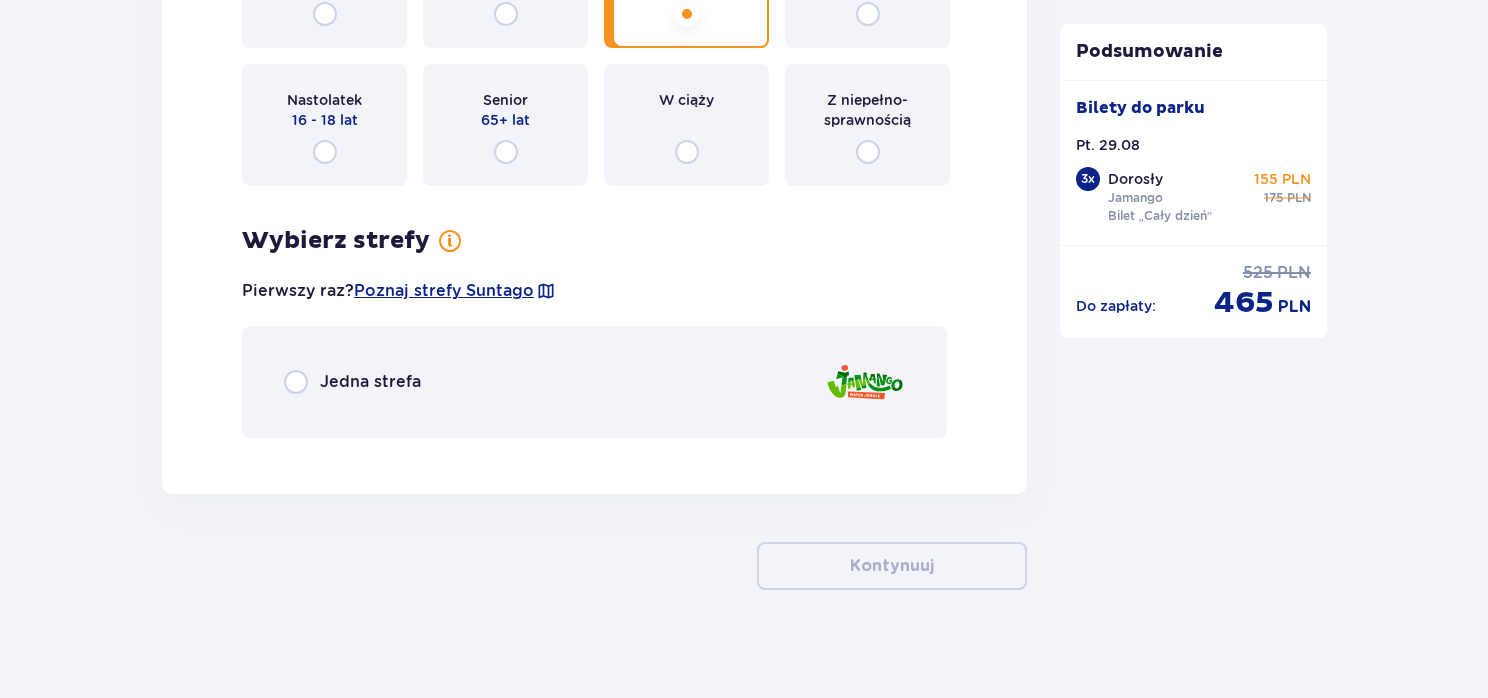 scroll, scrollTop: 6037, scrollLeft: 0, axis: vertical 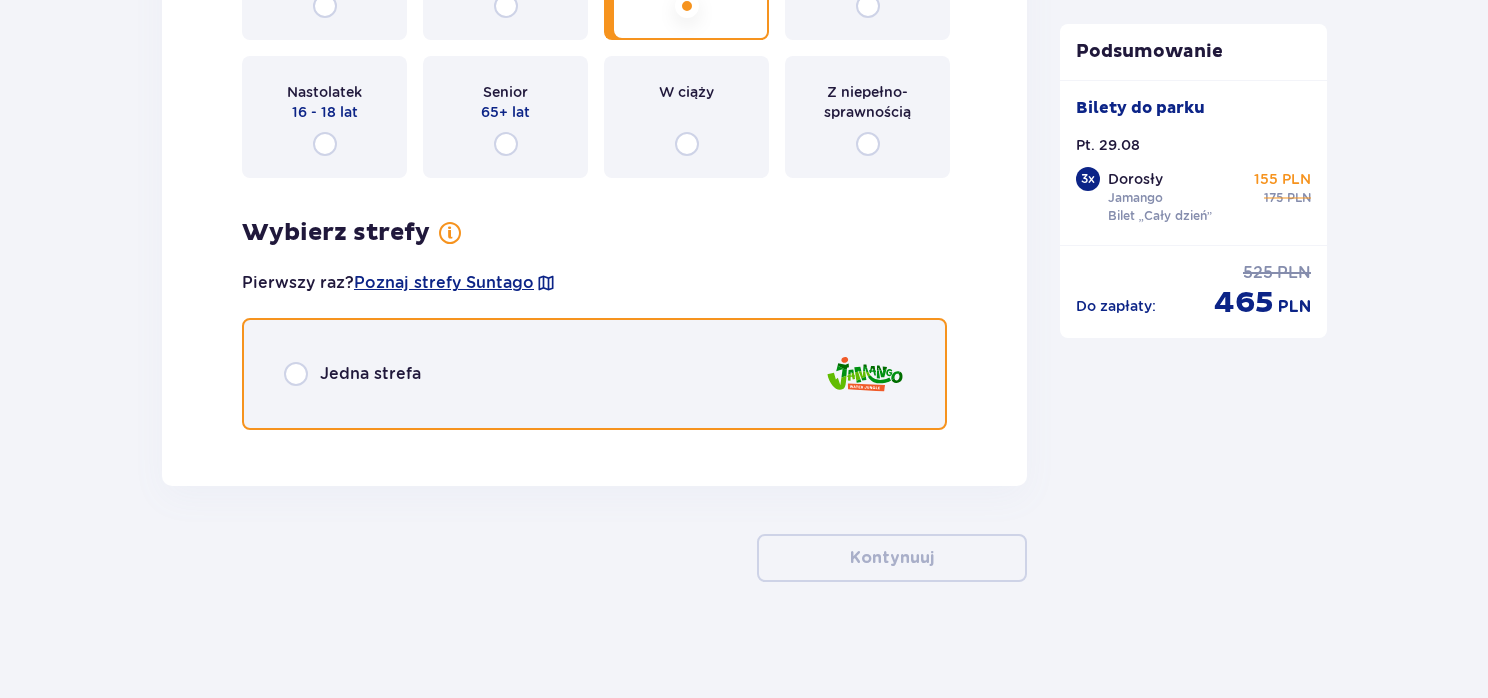 click at bounding box center [296, 374] 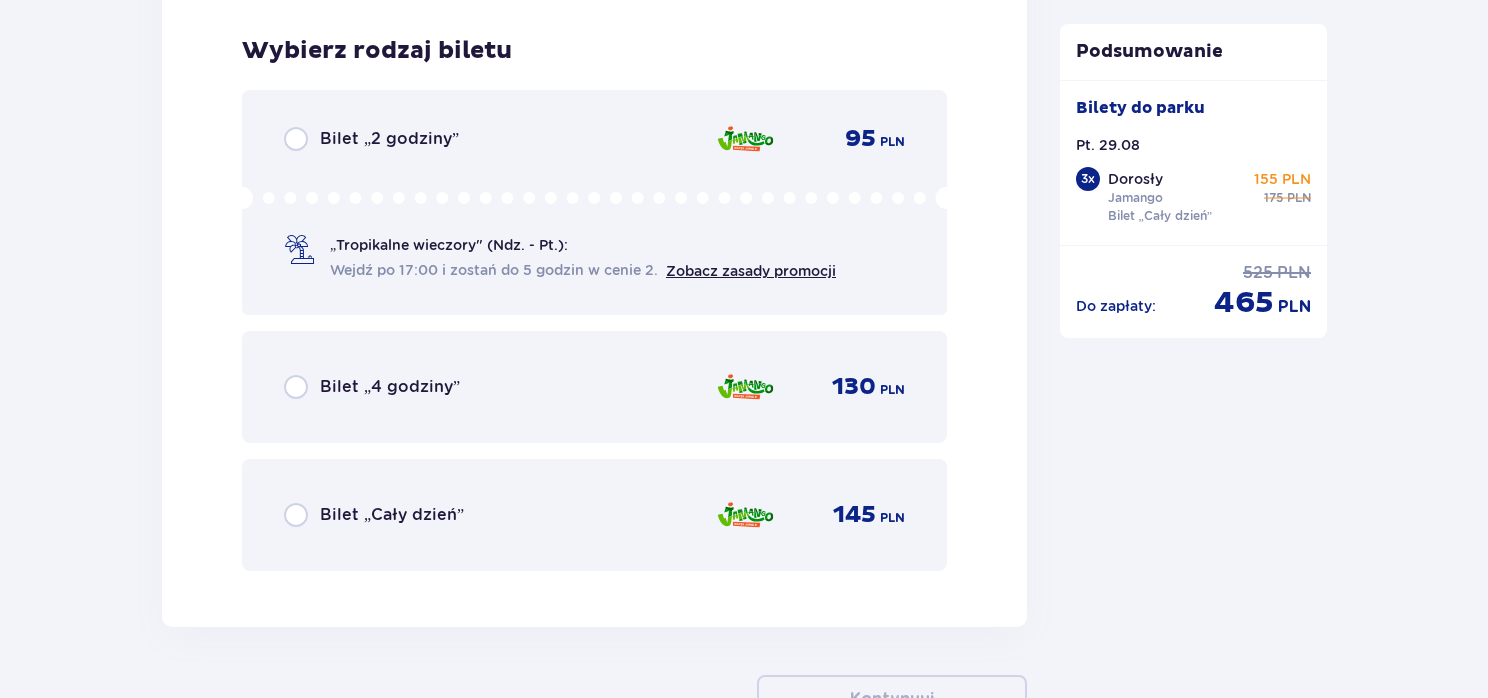 scroll, scrollTop: 6480, scrollLeft: 0, axis: vertical 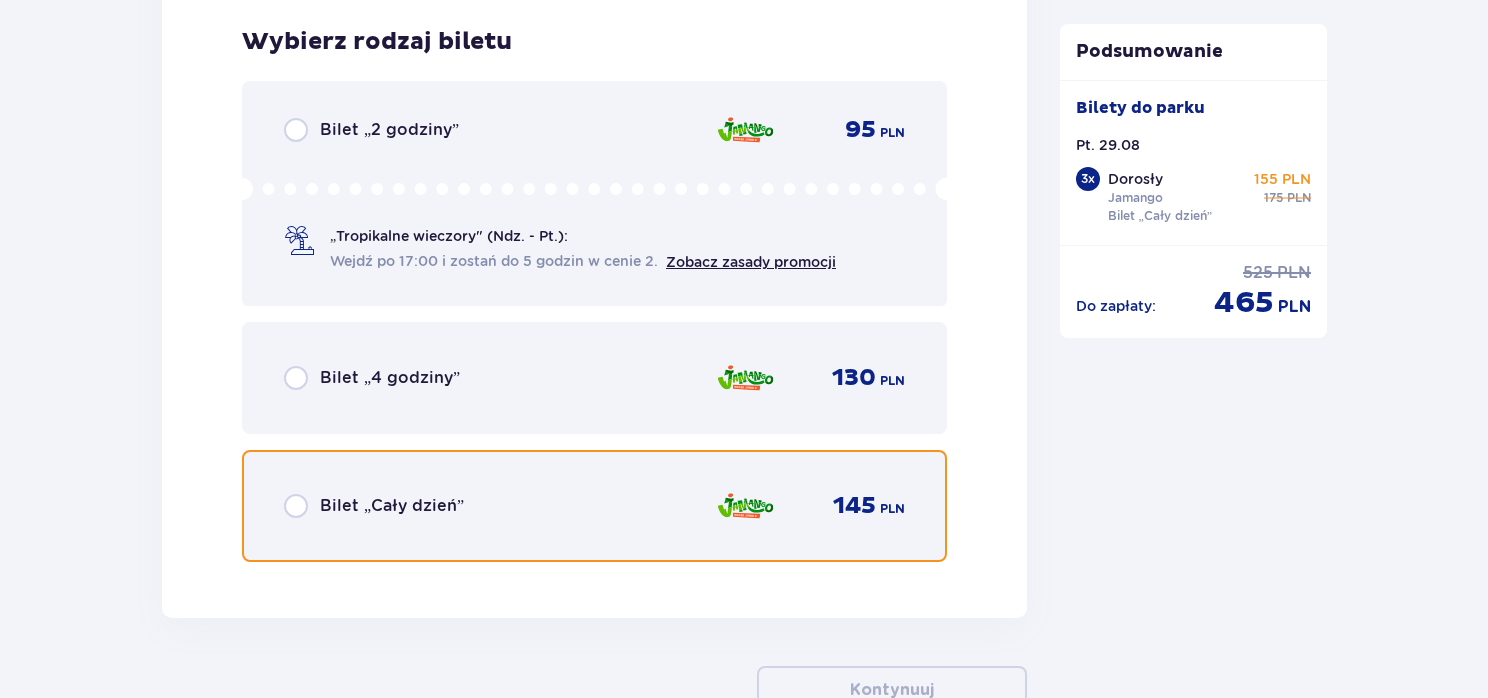 click at bounding box center [296, 506] 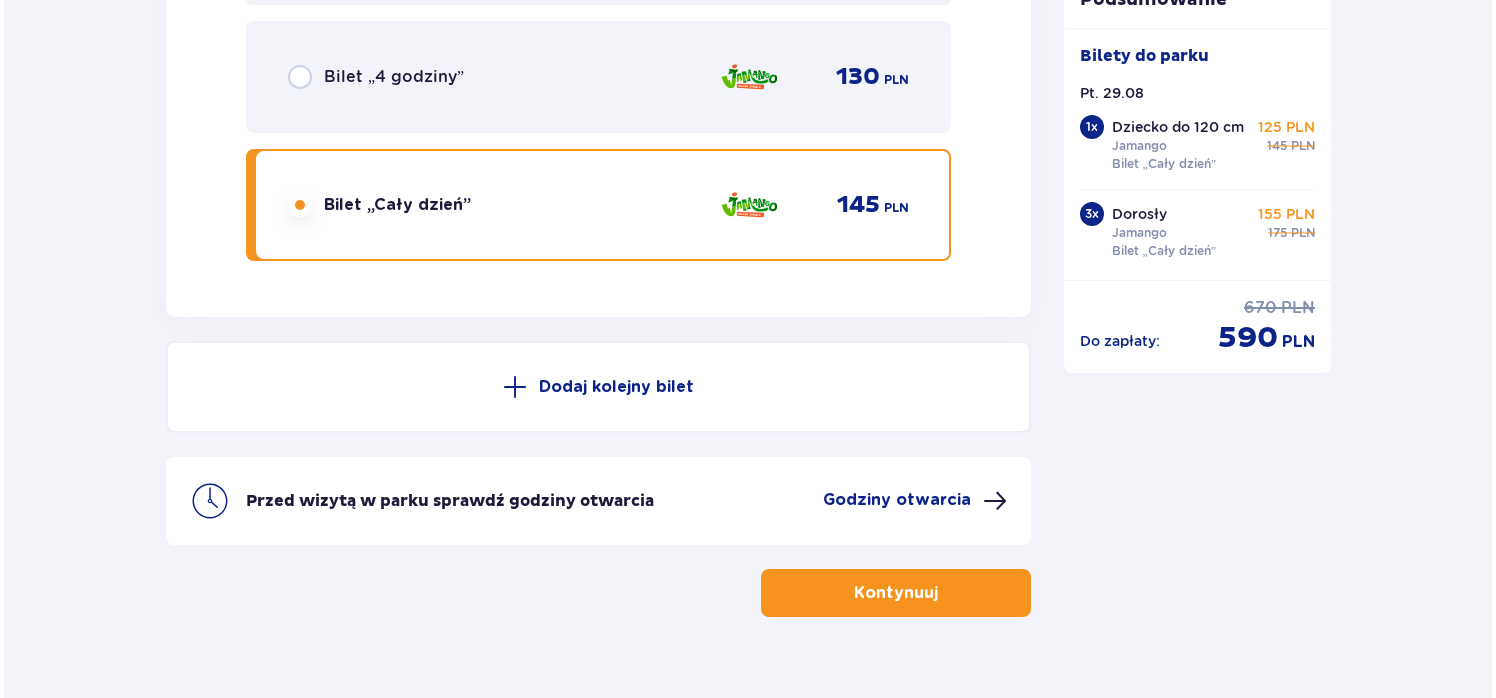 scroll, scrollTop: 6815, scrollLeft: 0, axis: vertical 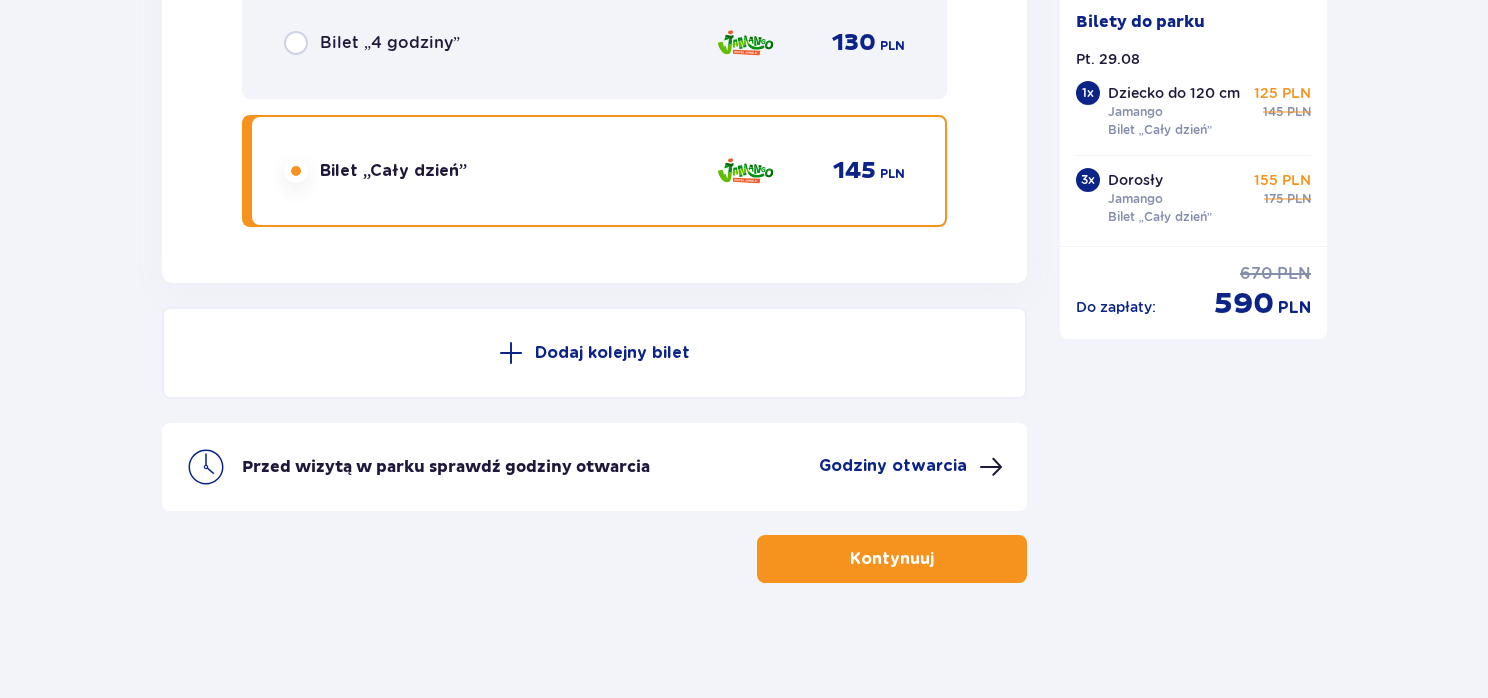 click on "Godziny otwarcia" at bounding box center (893, 466) 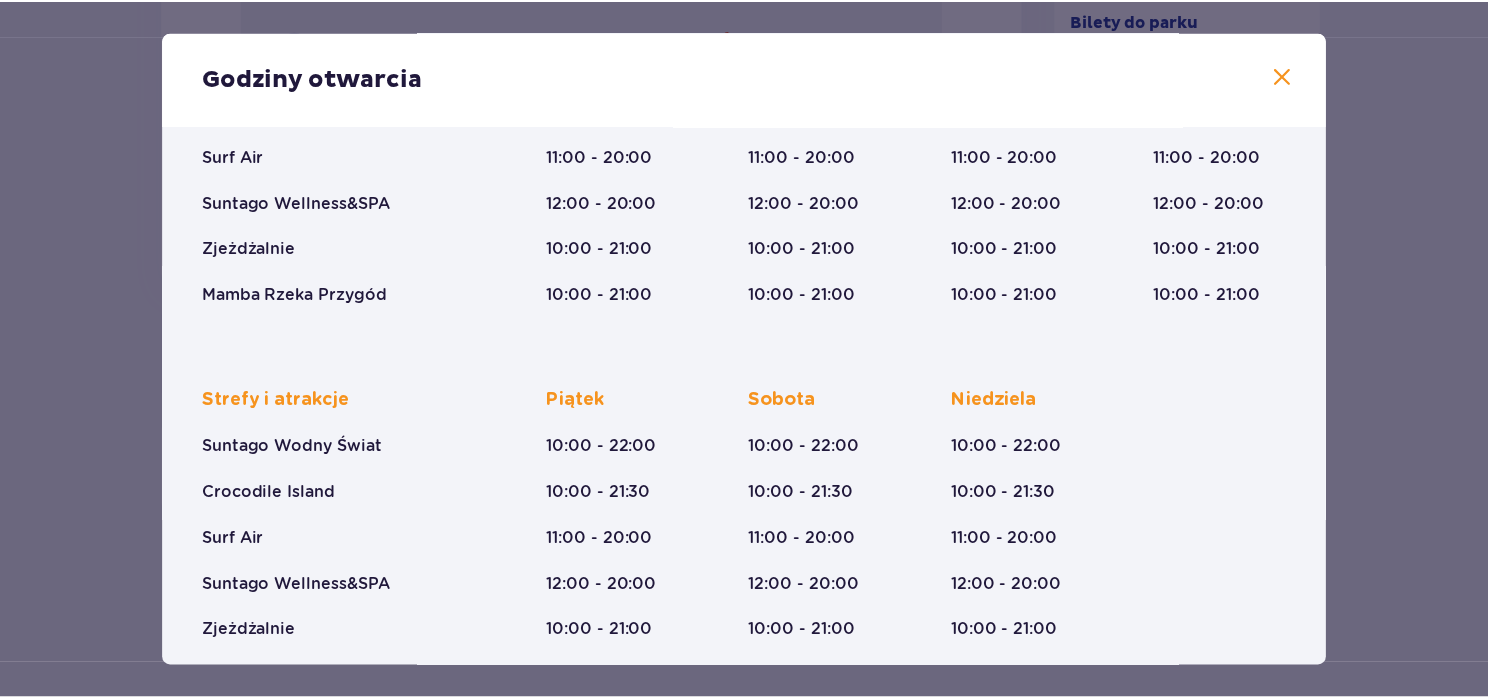 scroll, scrollTop: 280, scrollLeft: 0, axis: vertical 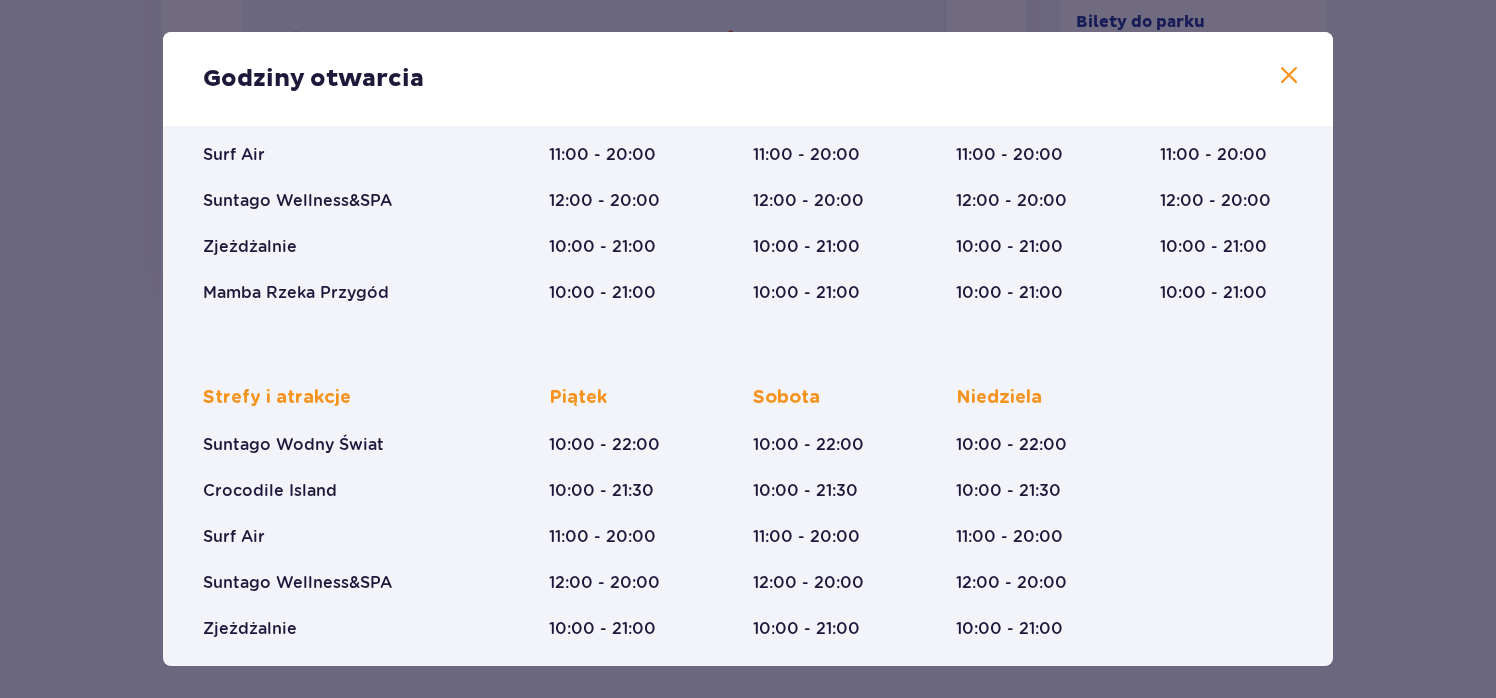 drag, startPoint x: 1340, startPoint y: 457, endPoint x: 1334, endPoint y: 442, distance: 16.155495 